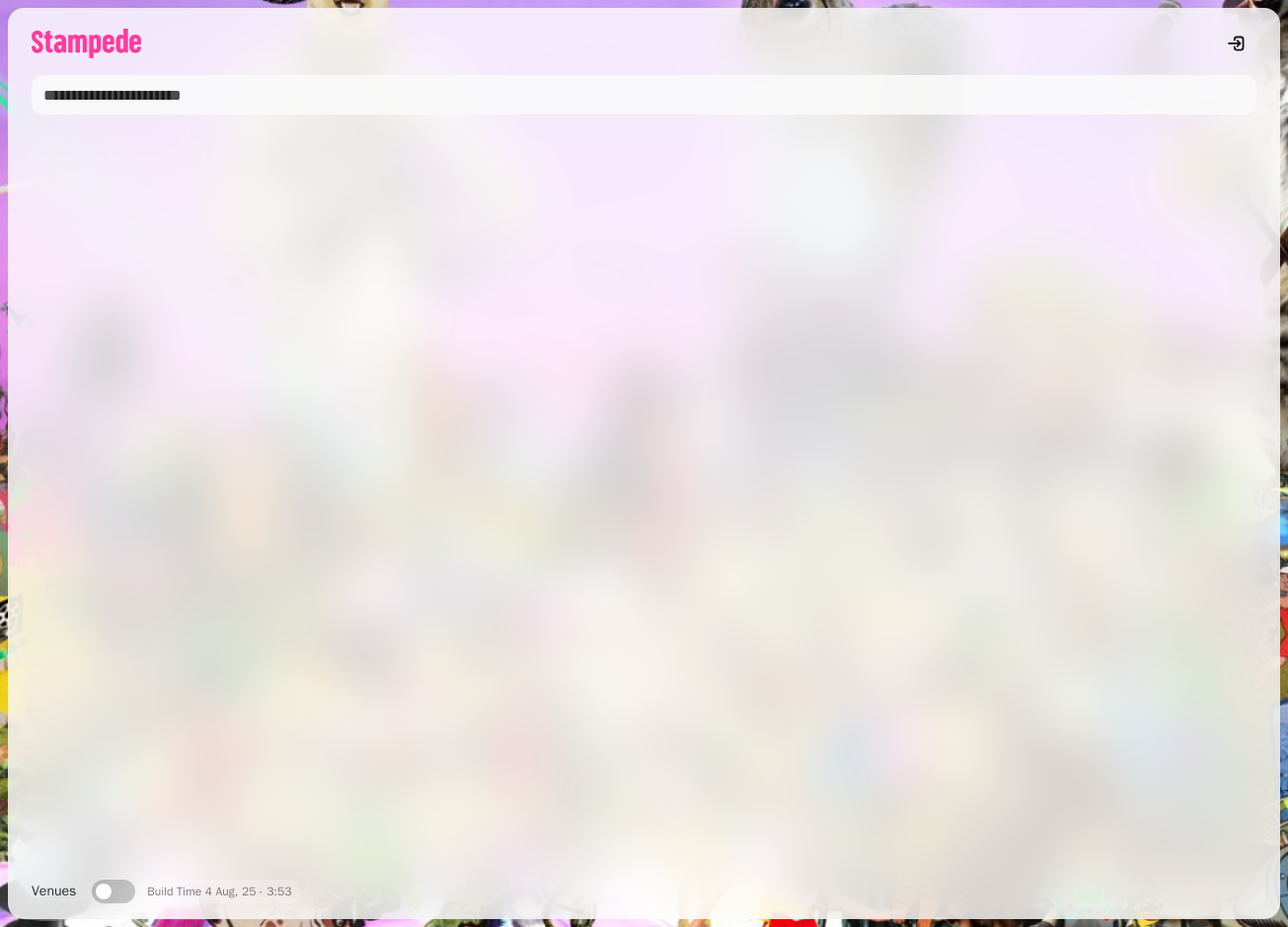 scroll, scrollTop: 0, scrollLeft: 0, axis: both 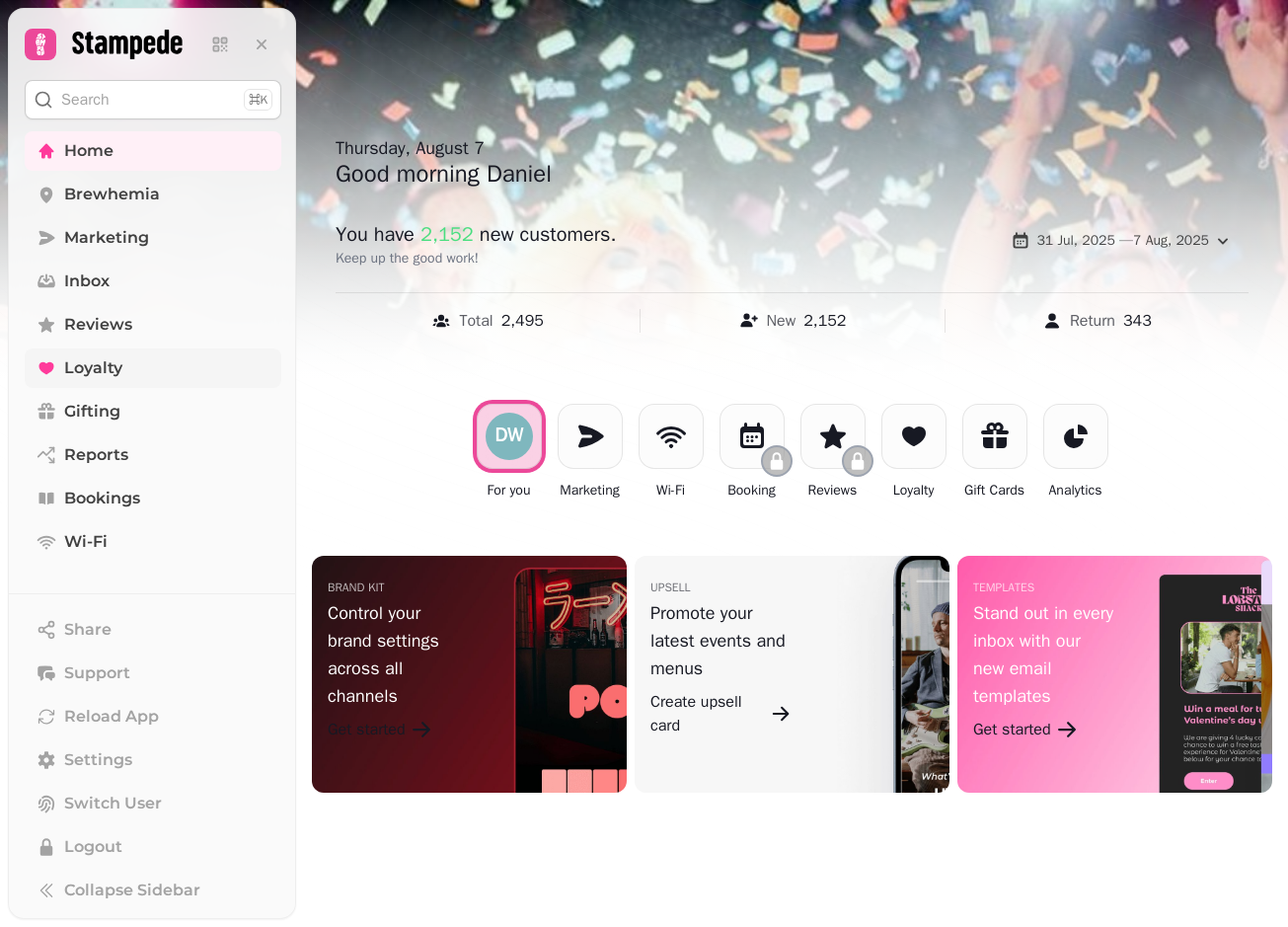 click on "Loyalty" at bounding box center [93, 368] 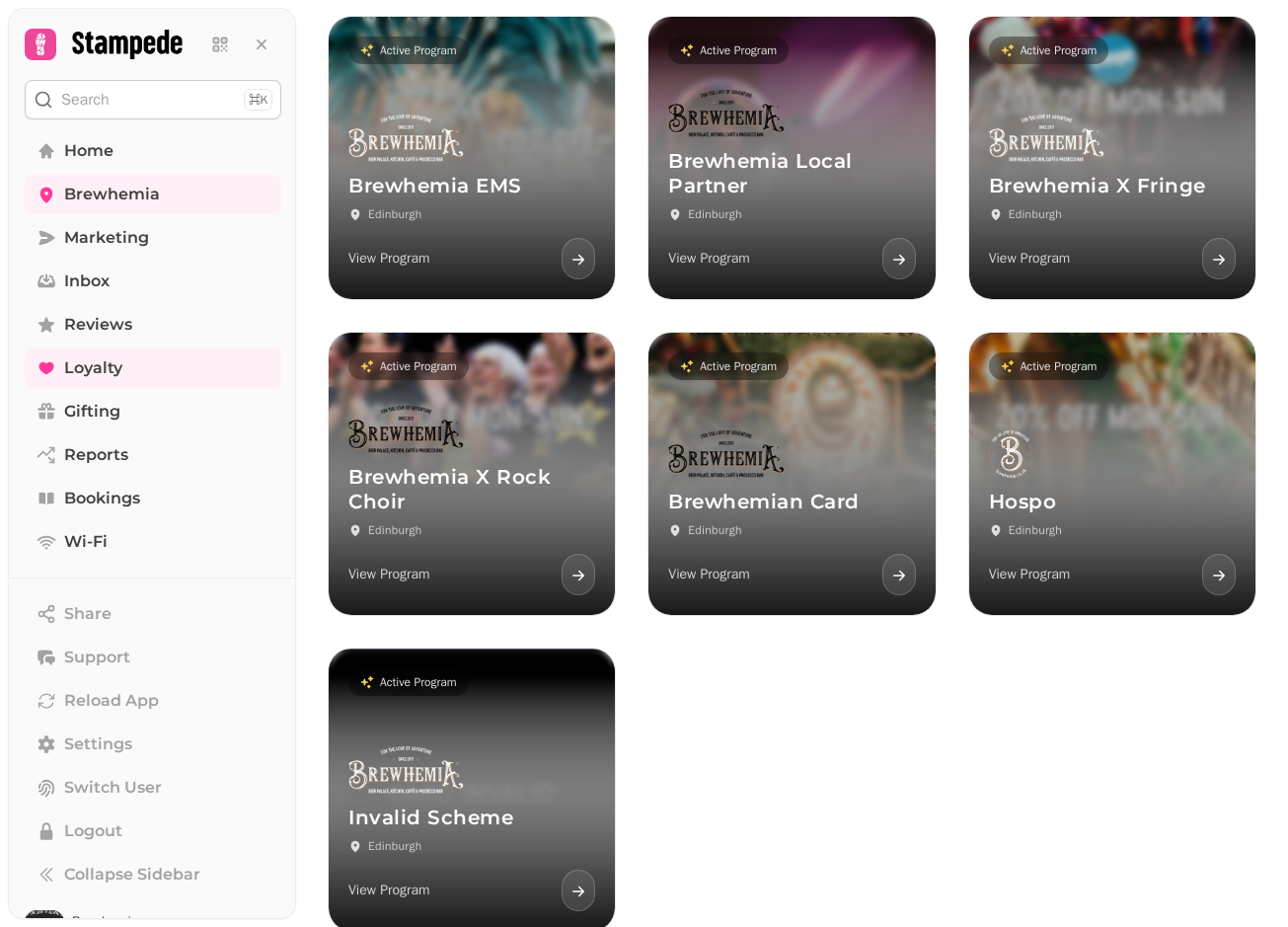 scroll, scrollTop: 197, scrollLeft: 0, axis: vertical 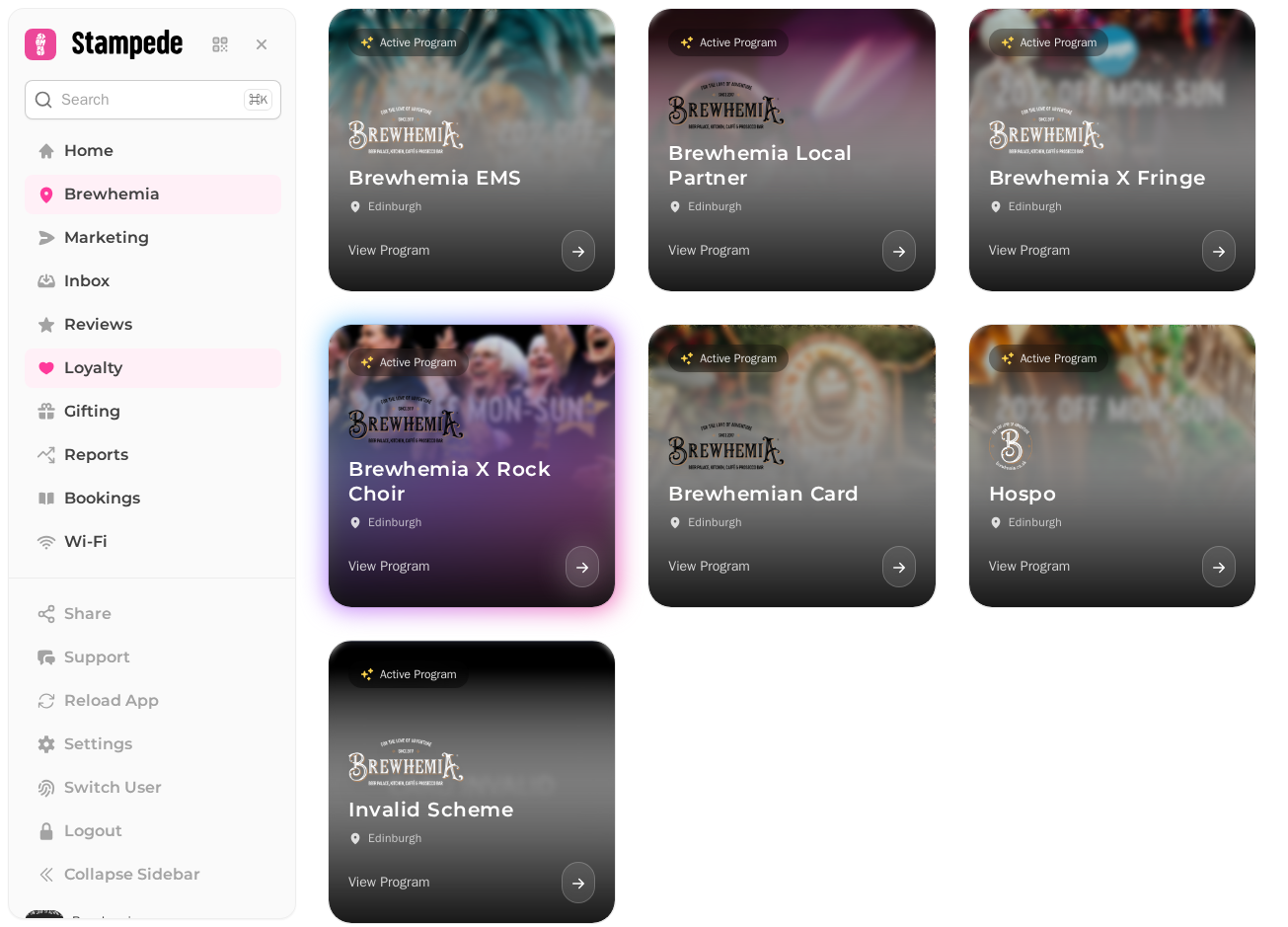 click on "Brewhemia X Rock Choir" at bounding box center [472, 482] 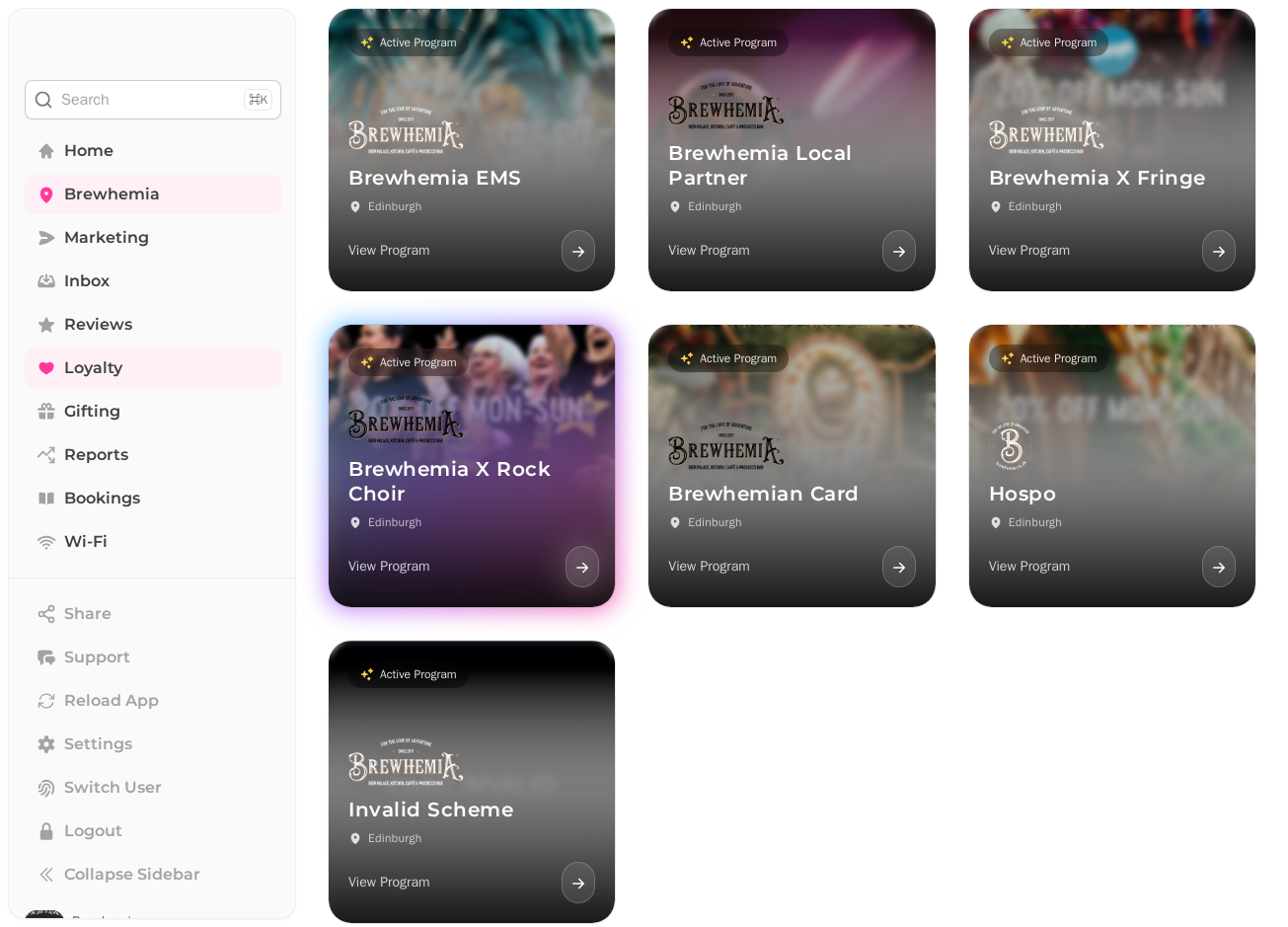 scroll, scrollTop: 0, scrollLeft: 0, axis: both 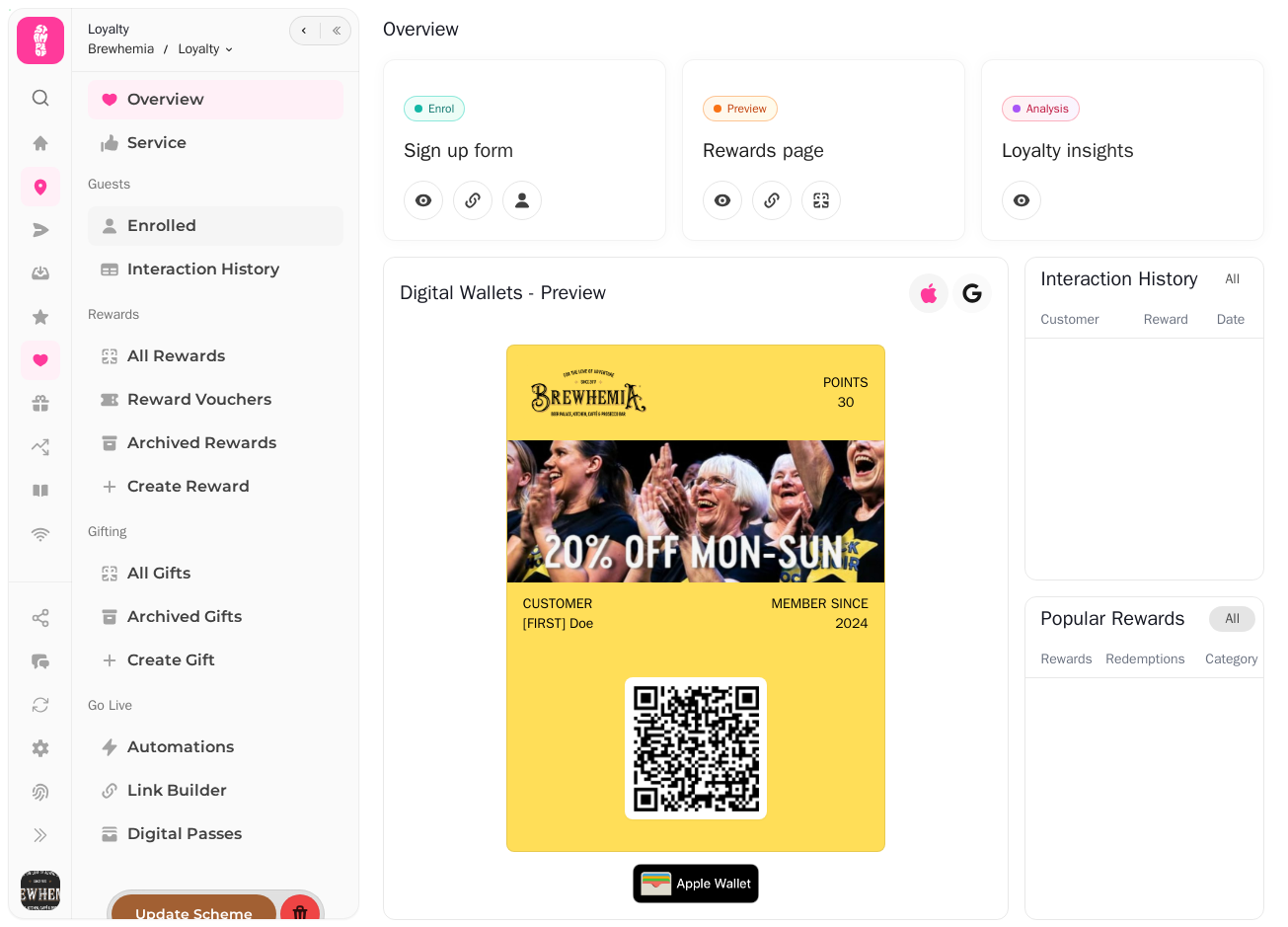 click on "Enrolled" at bounding box center (162, 226) 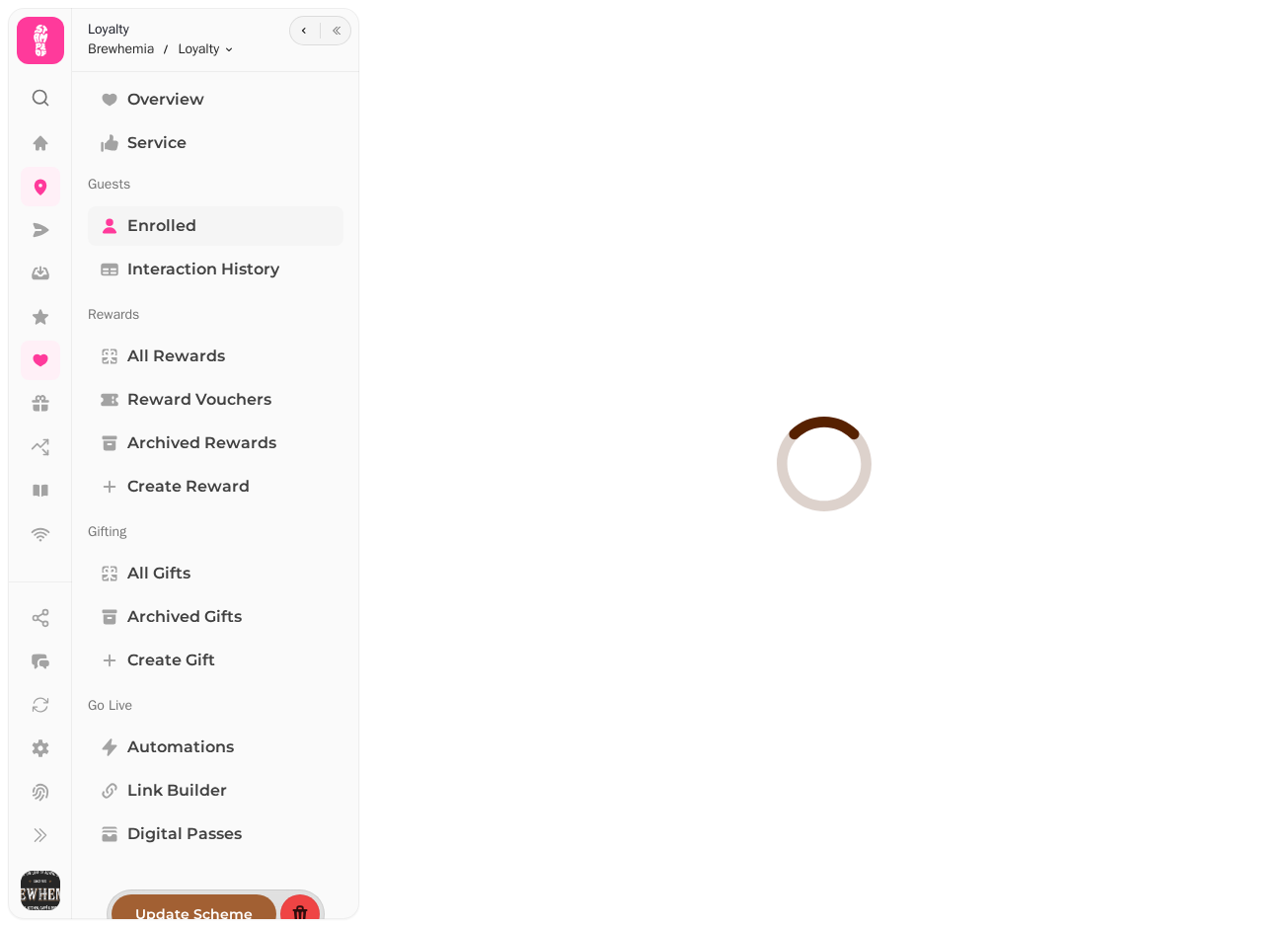 select on "**" 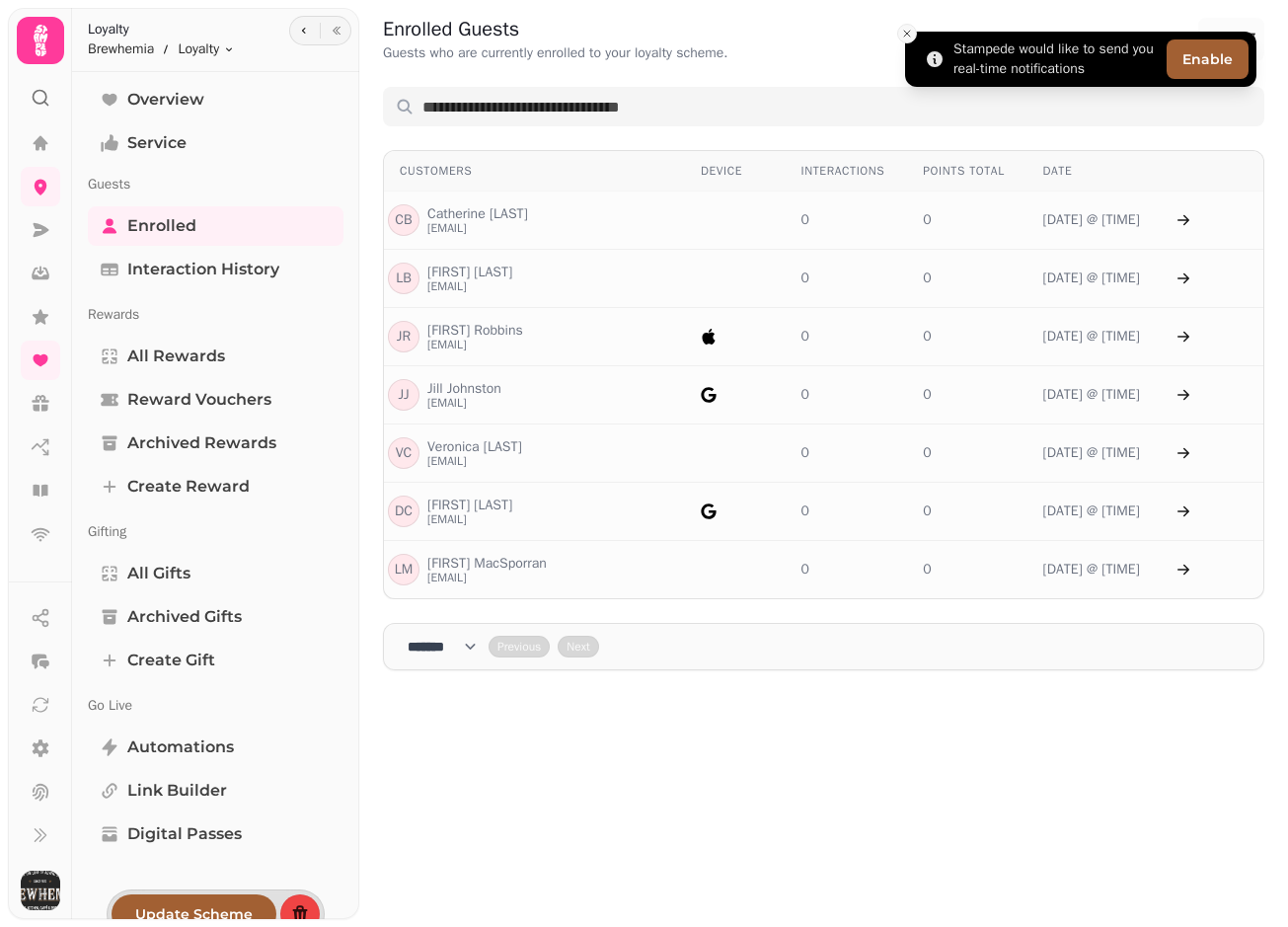 click 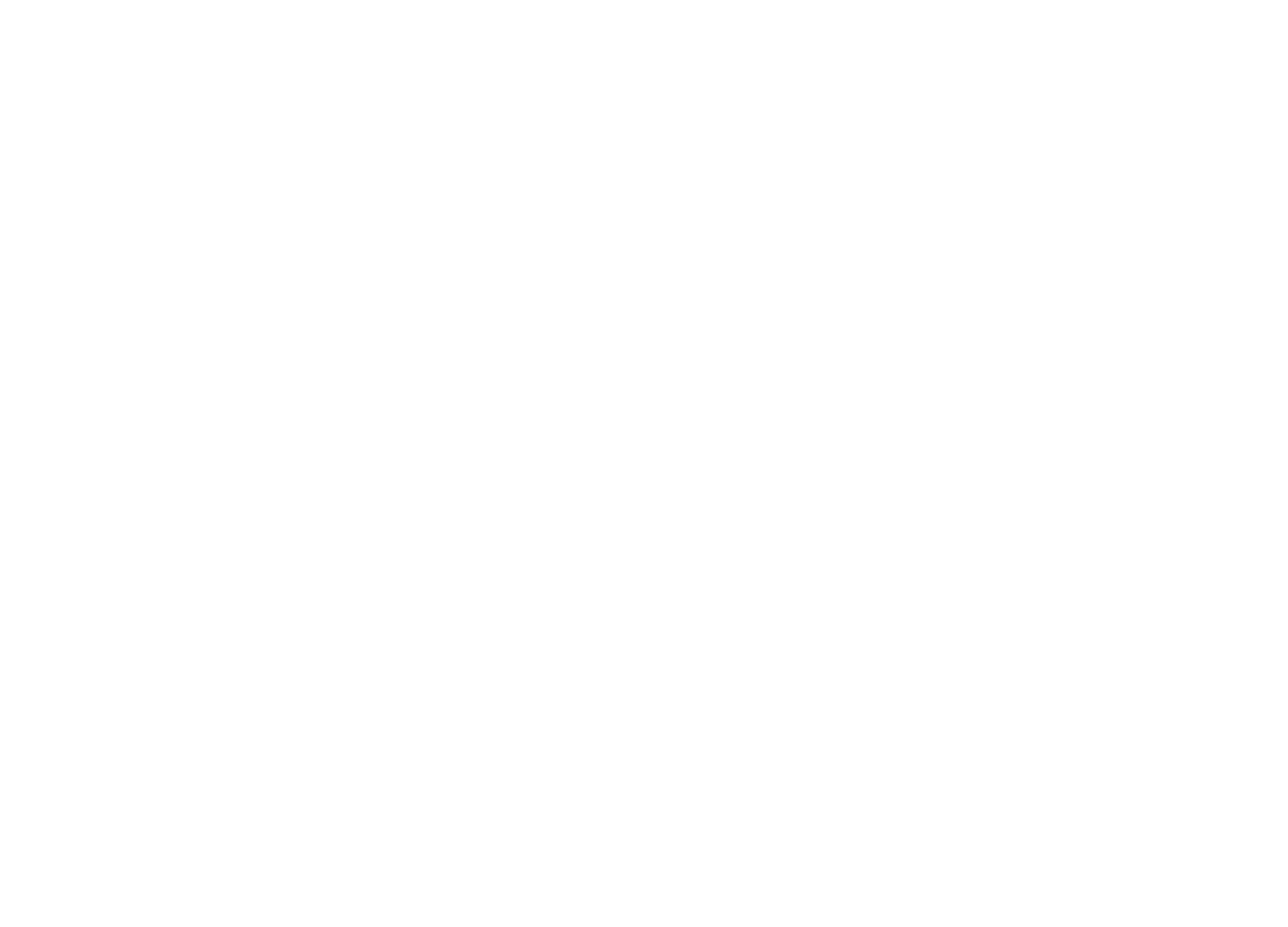 scroll, scrollTop: 0, scrollLeft: 0, axis: both 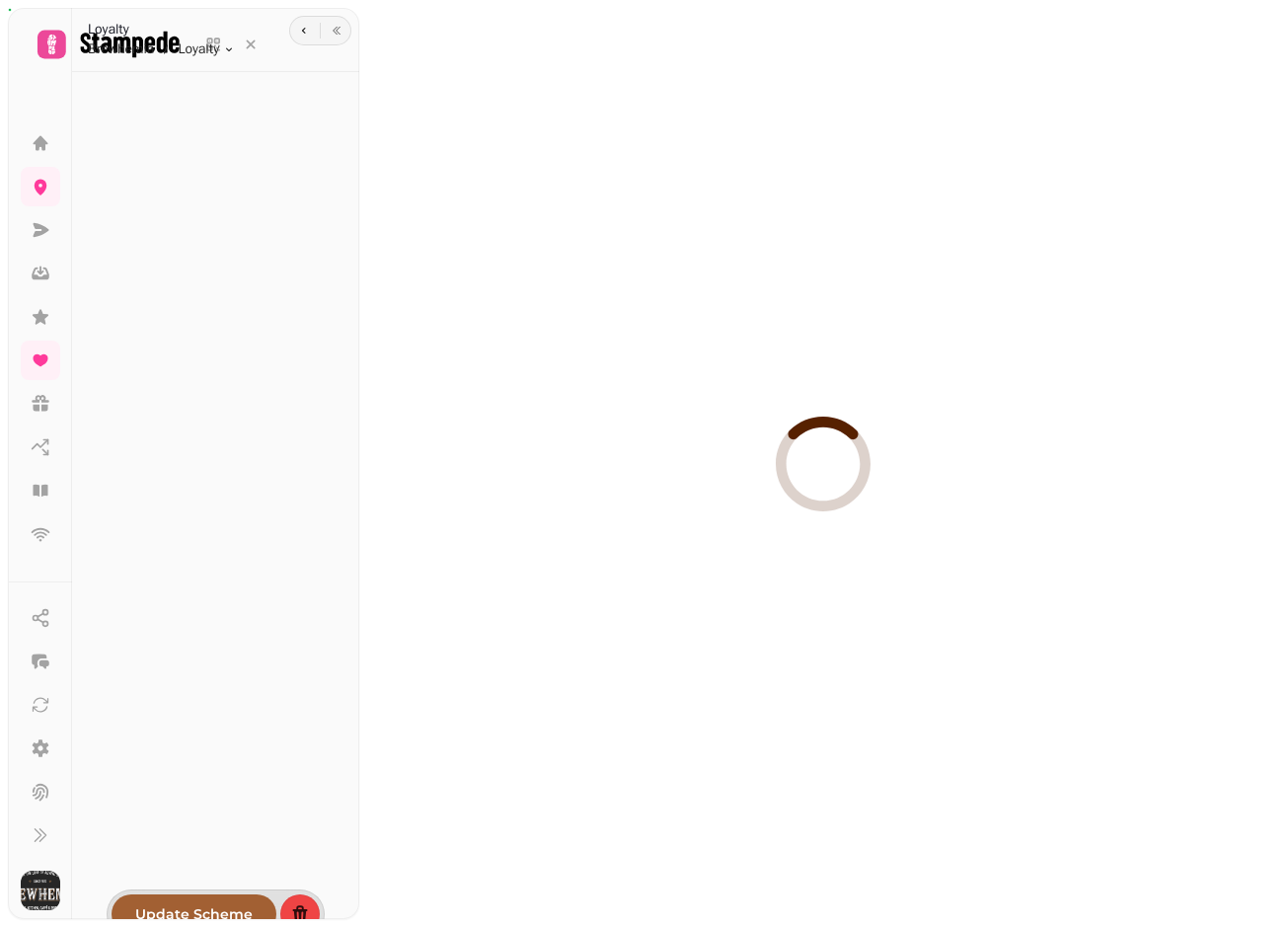 select on "**" 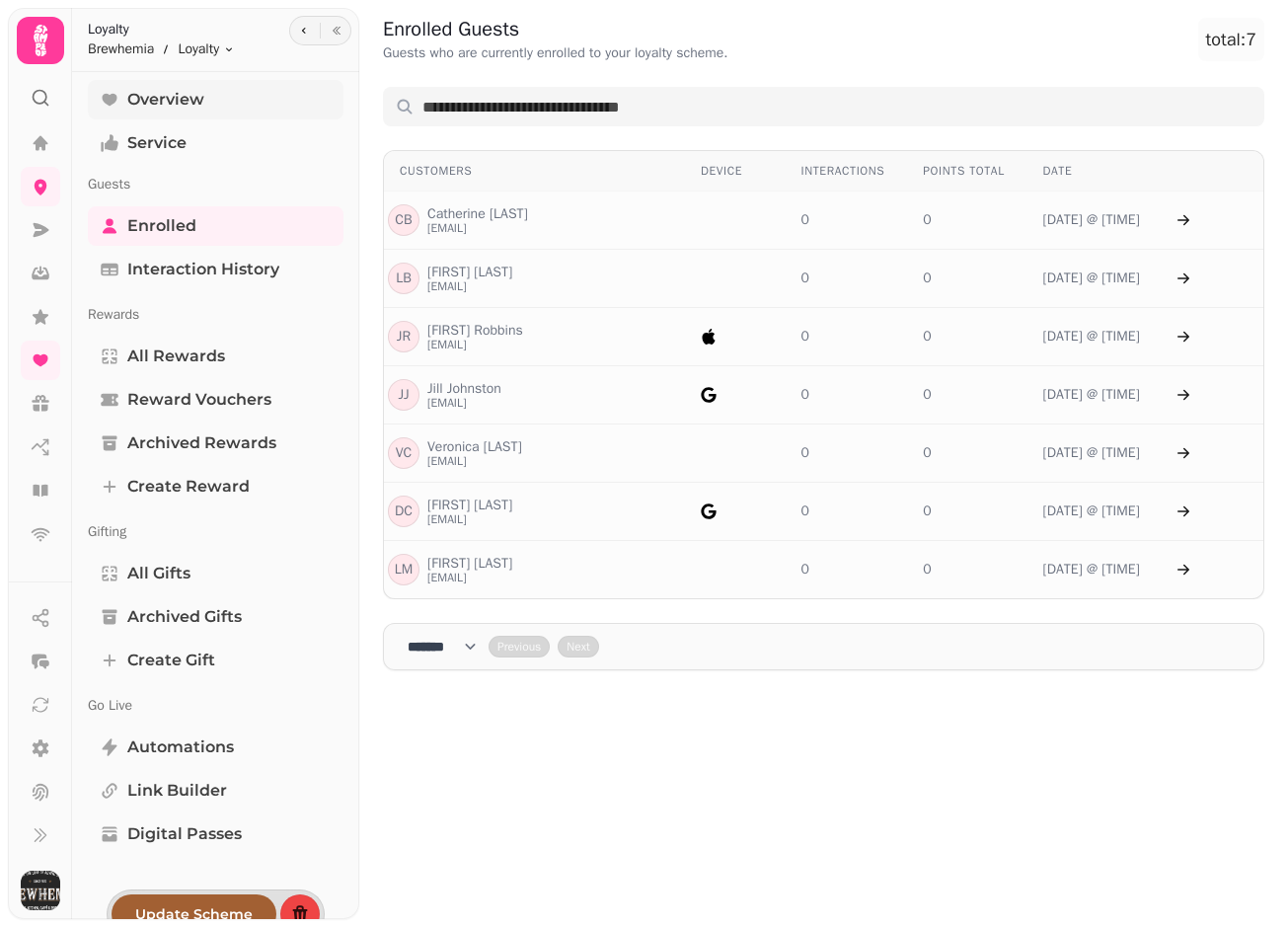 click on "Overview" at bounding box center (166, 100) 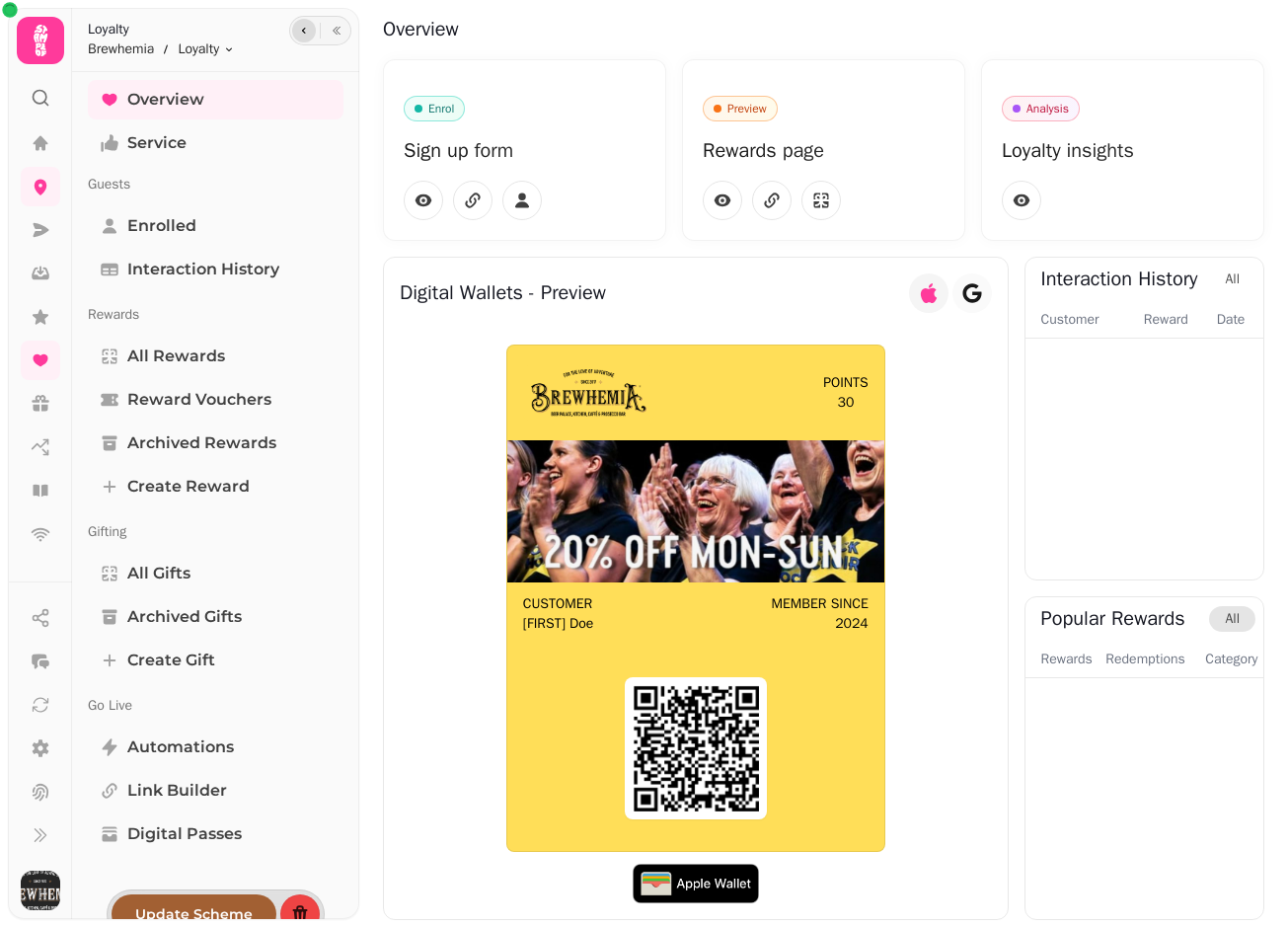 click at bounding box center (304, 31) 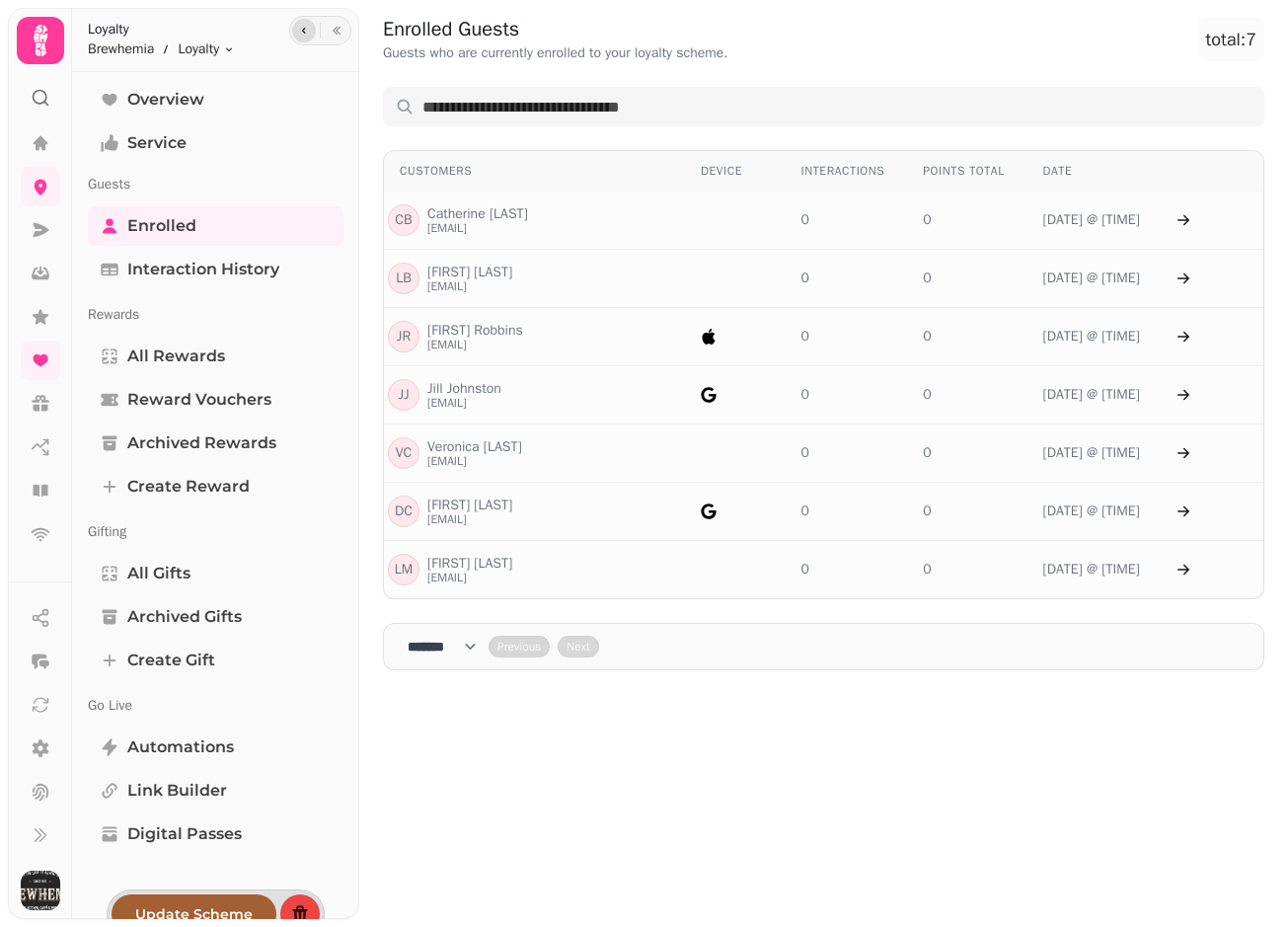 click 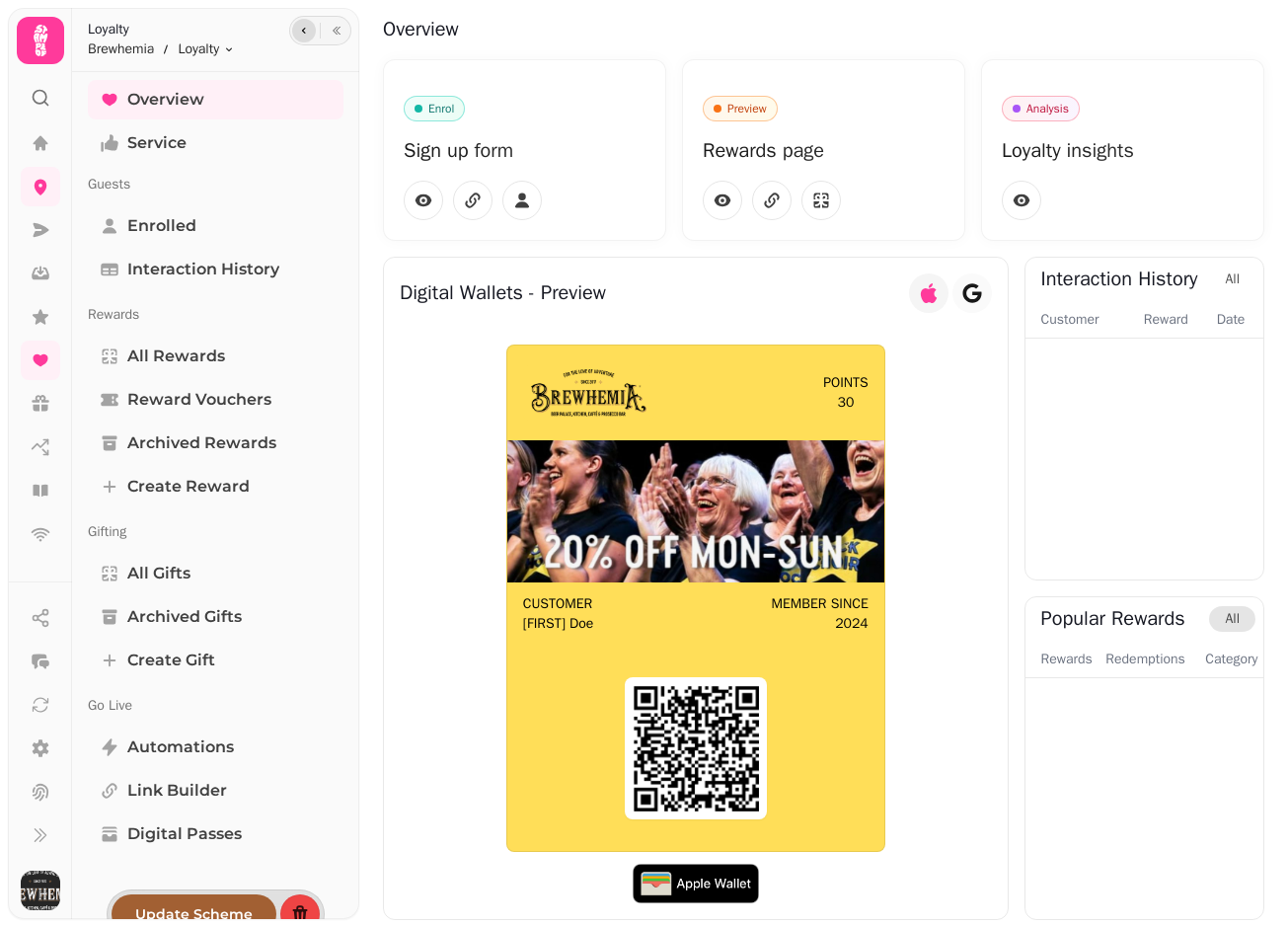 click 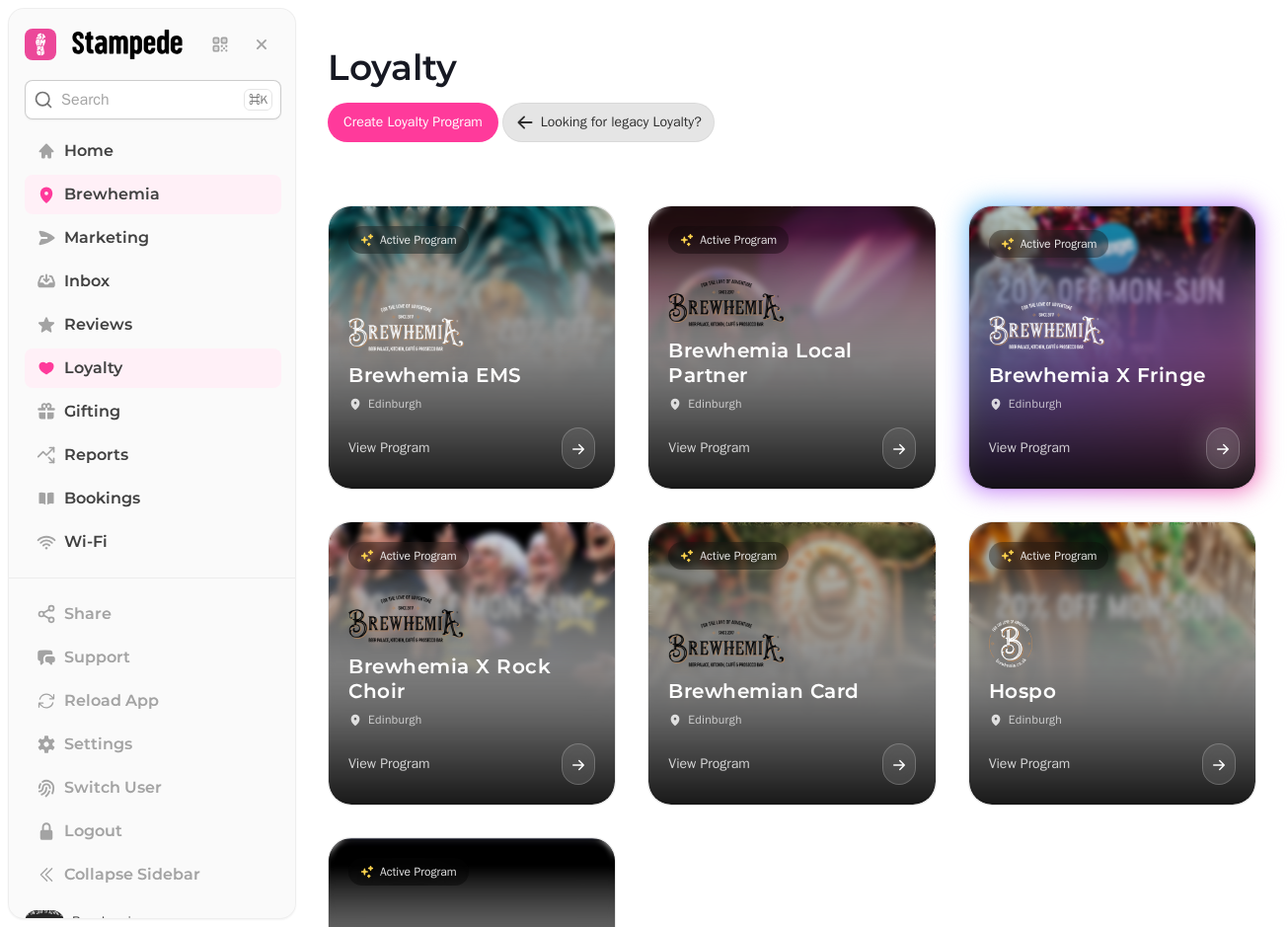 click at bounding box center (1046, 367) 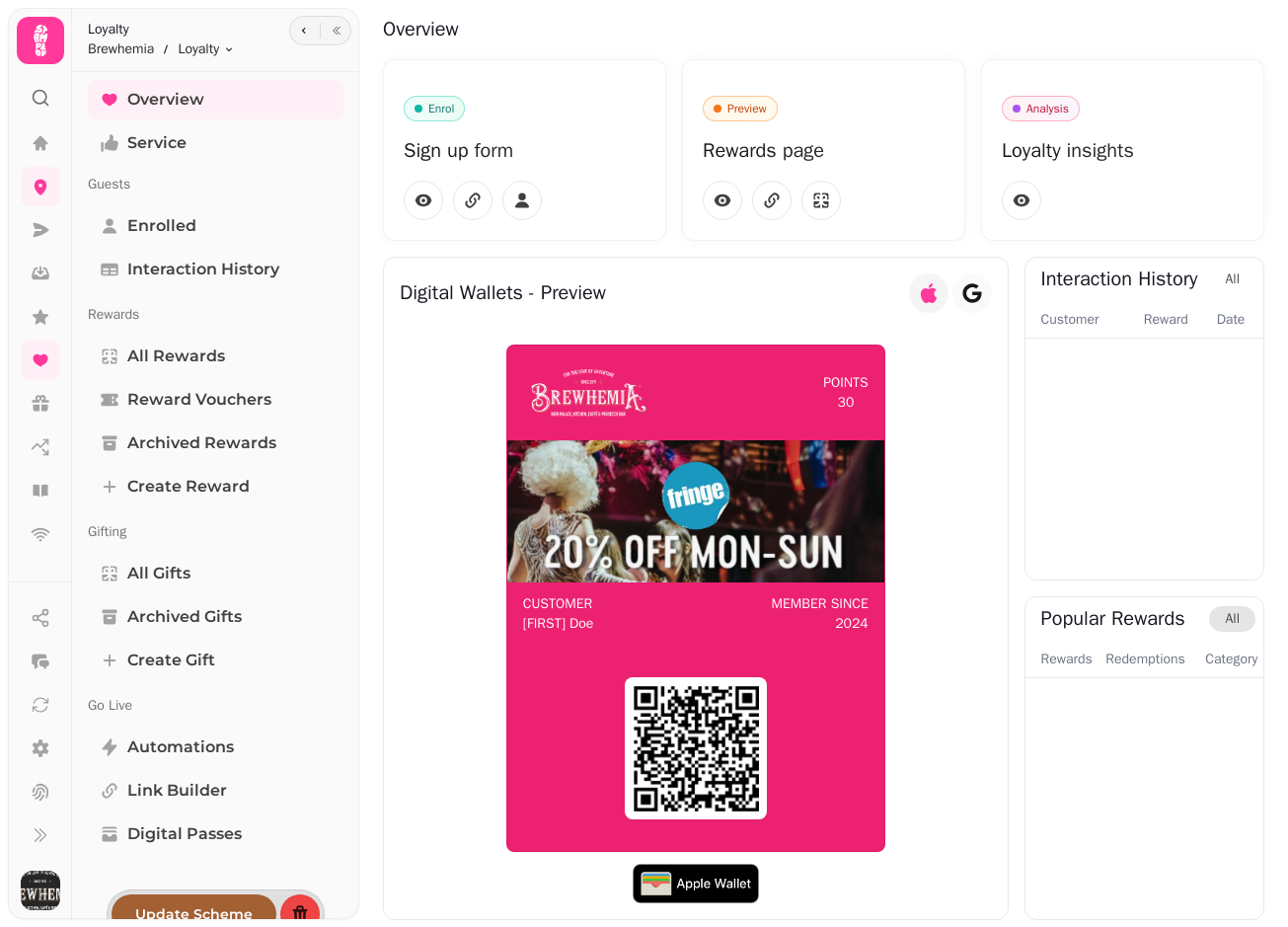 scroll, scrollTop: 9, scrollLeft: 0, axis: vertical 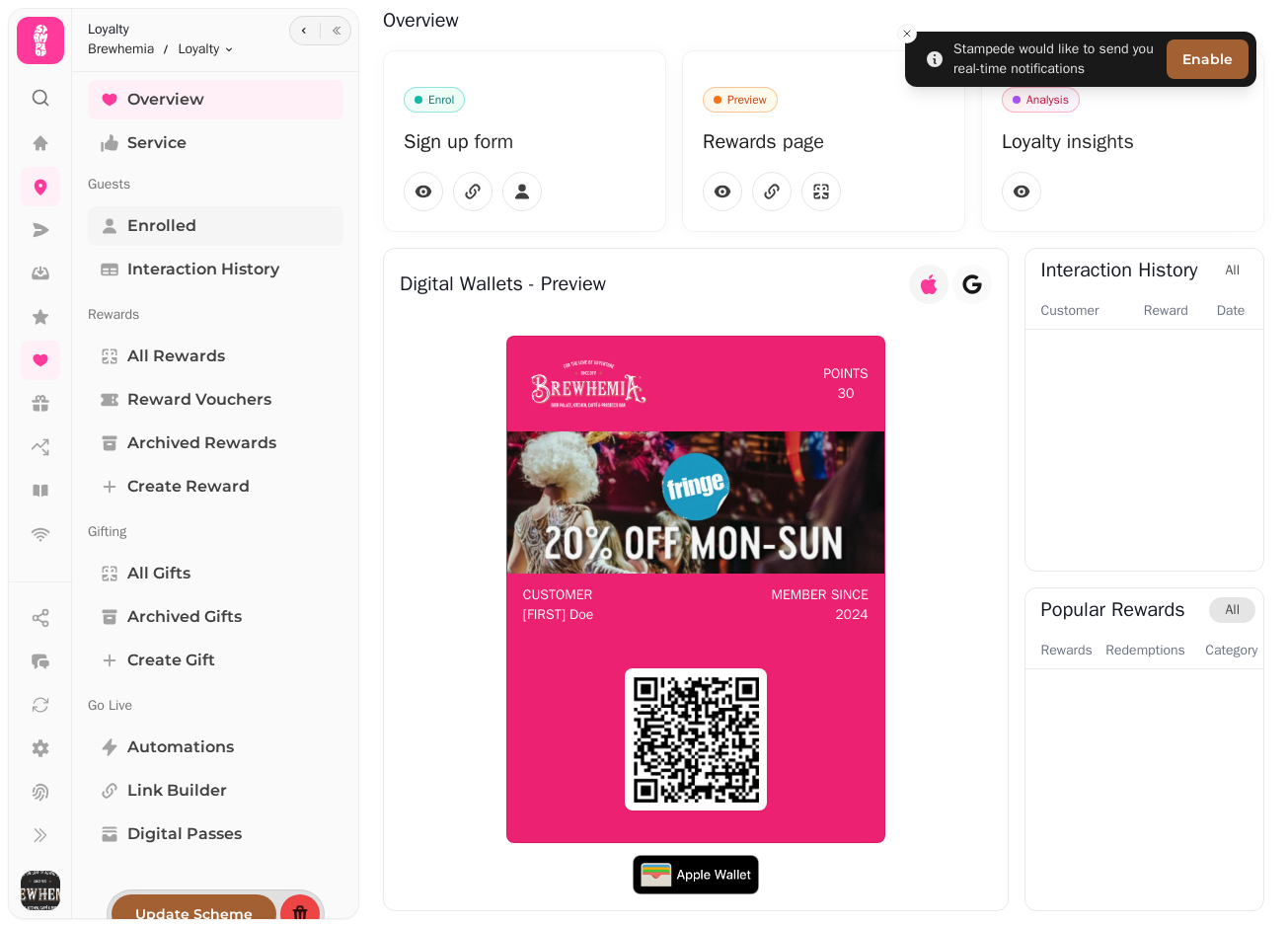 click on "Enrolled" at bounding box center (215, 226) 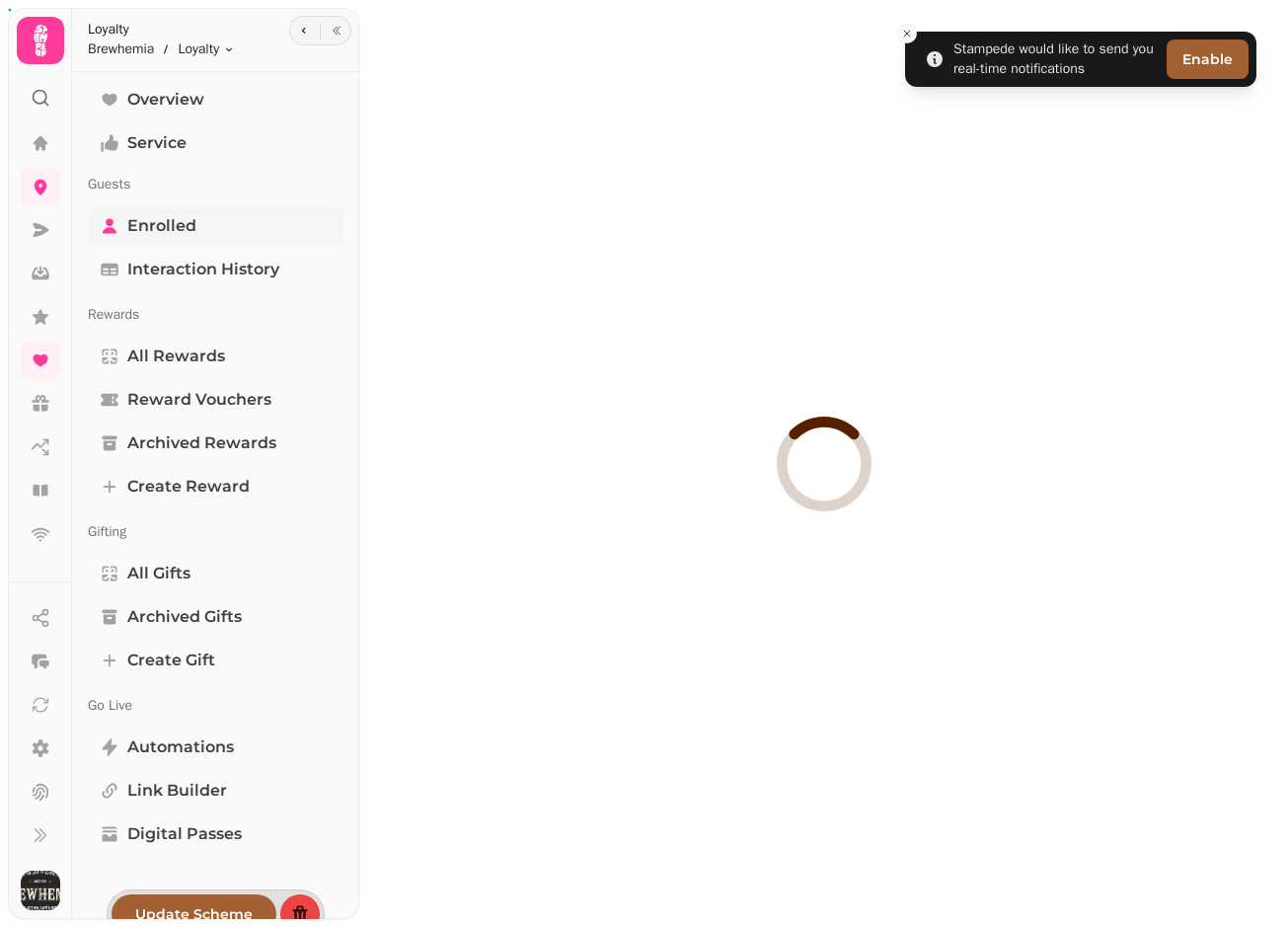 select on "**" 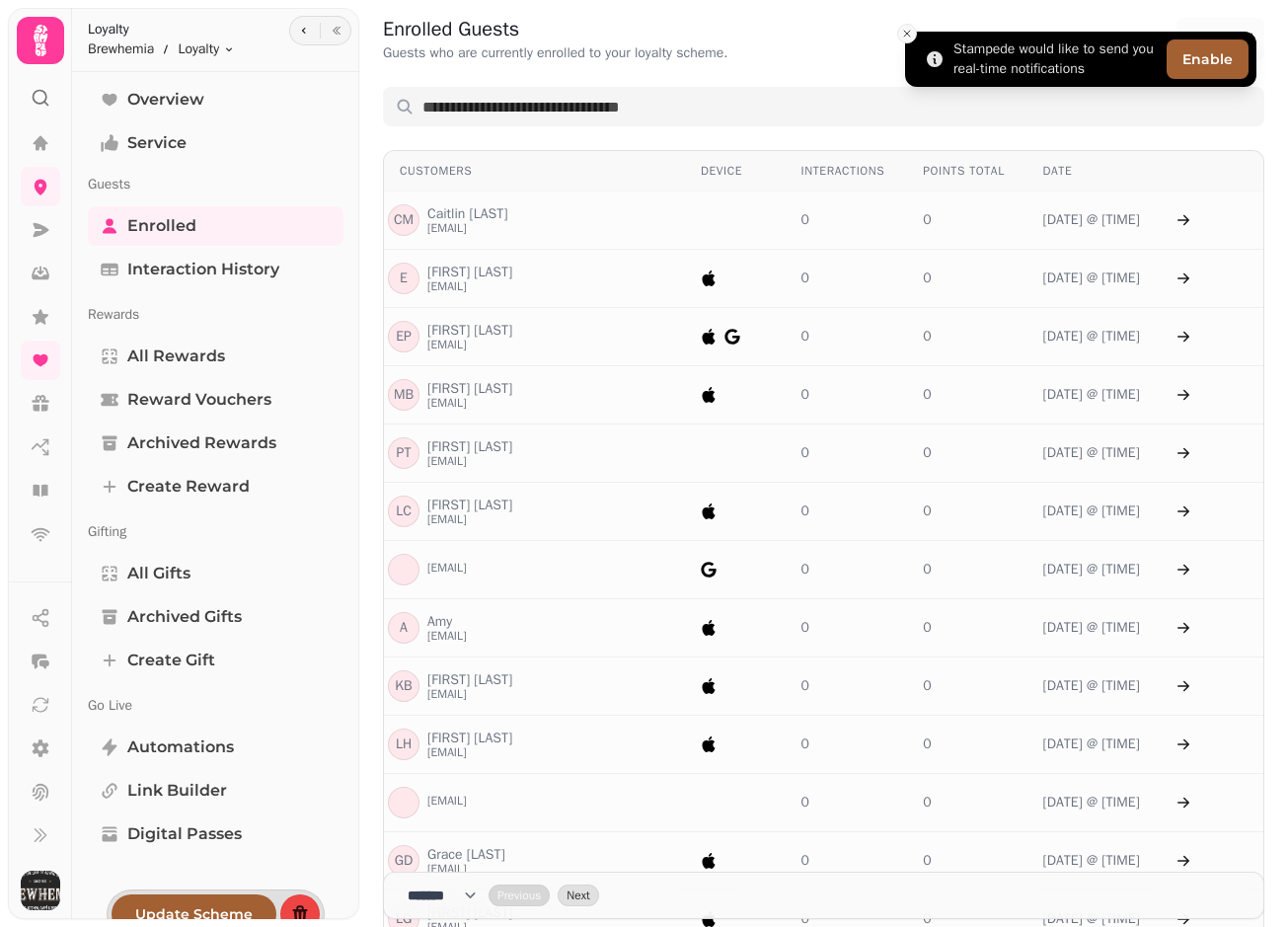 click 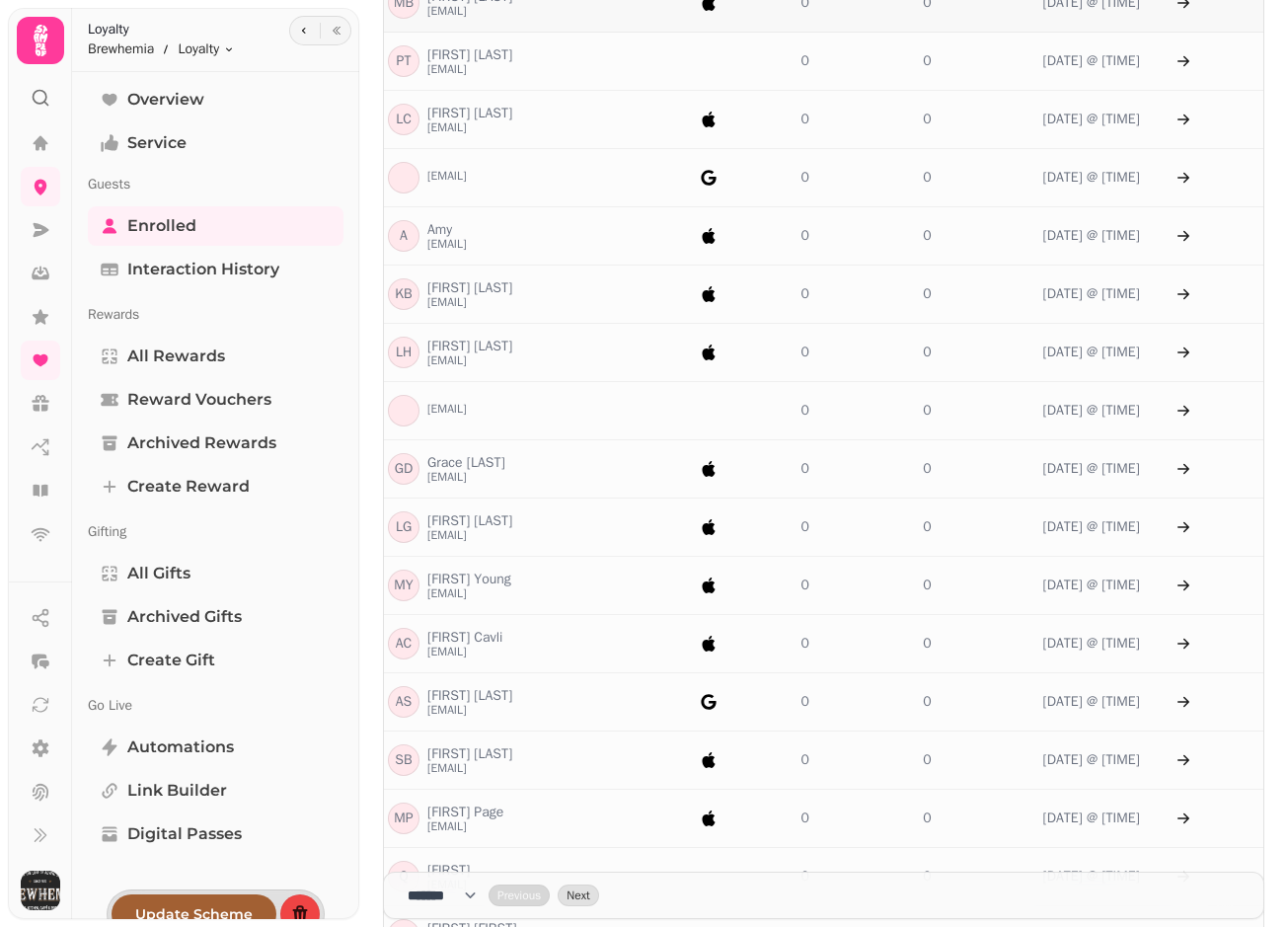 scroll, scrollTop: 395, scrollLeft: 0, axis: vertical 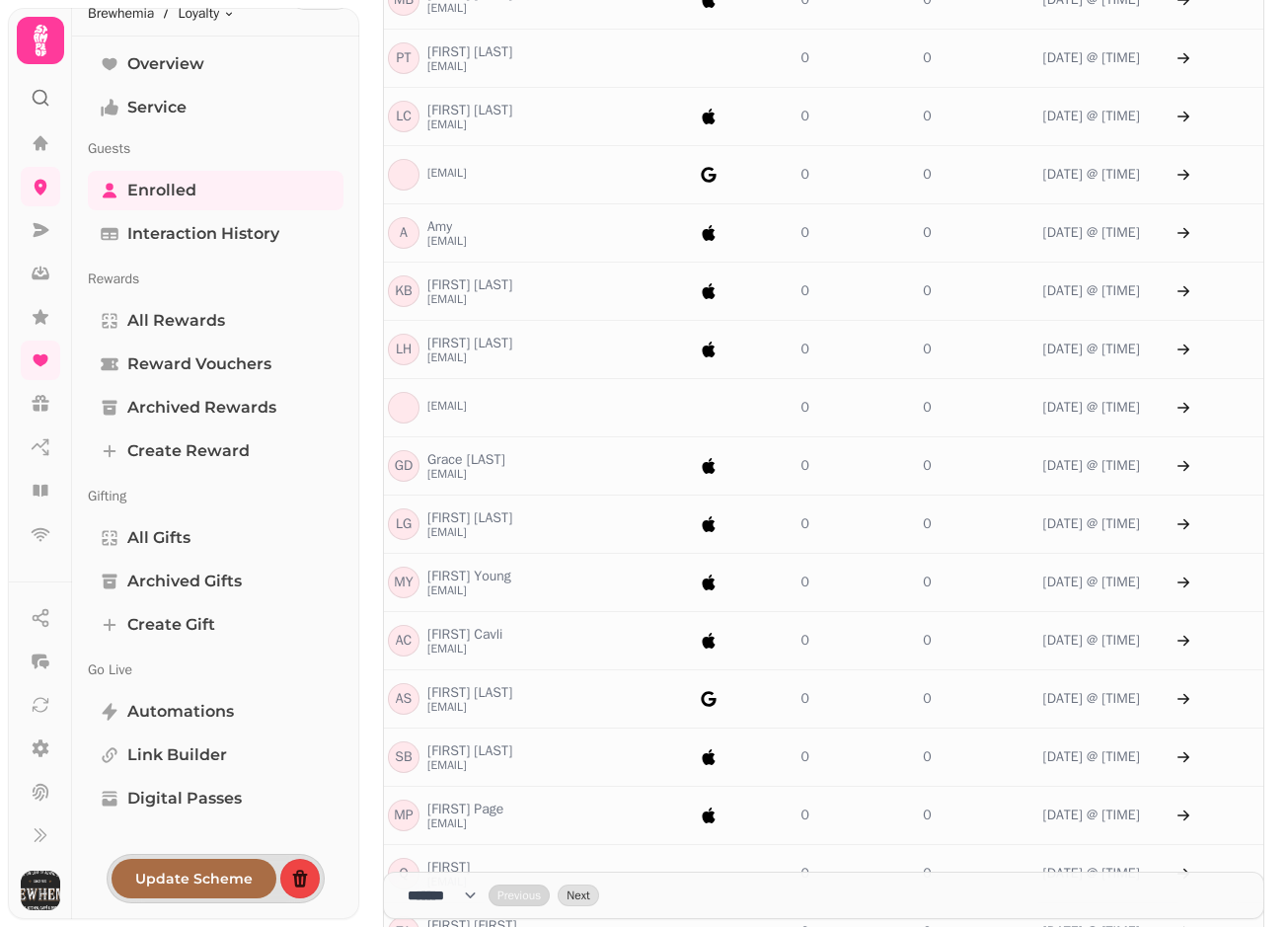 click on "Update Scheme" at bounding box center (193, 879) 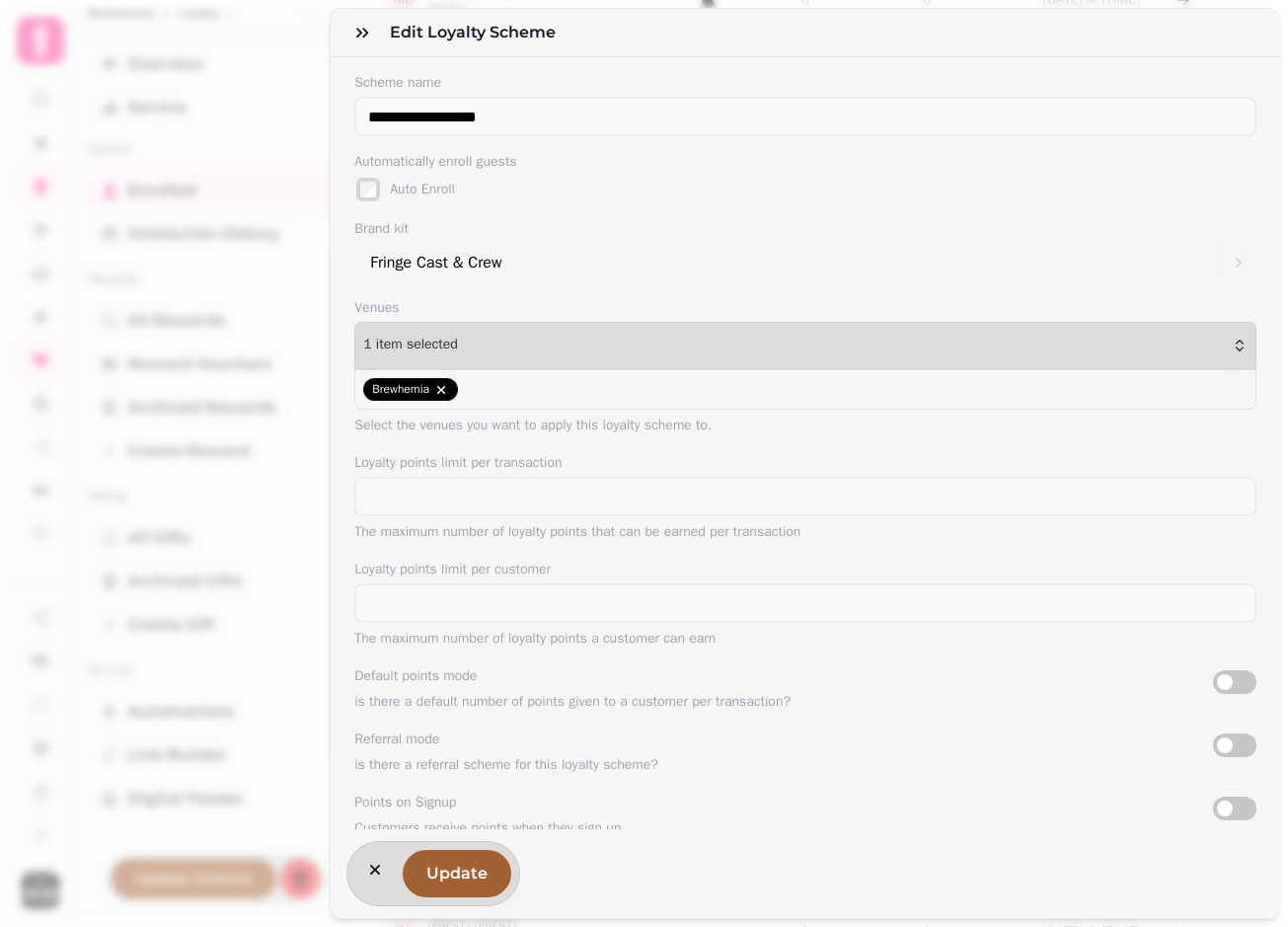 scroll, scrollTop: 0, scrollLeft: 0, axis: both 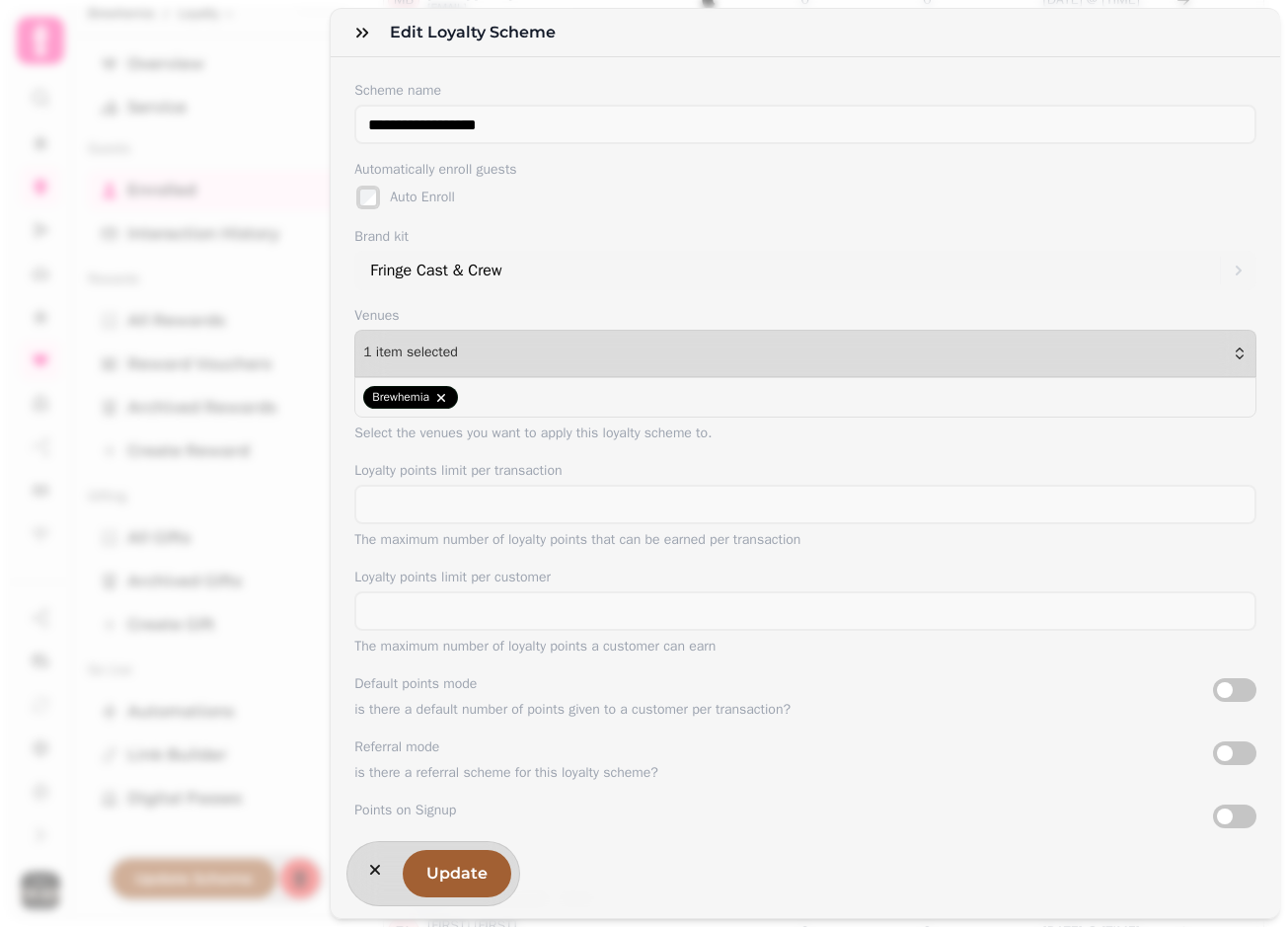 click on "**********" at bounding box center (644, 479) 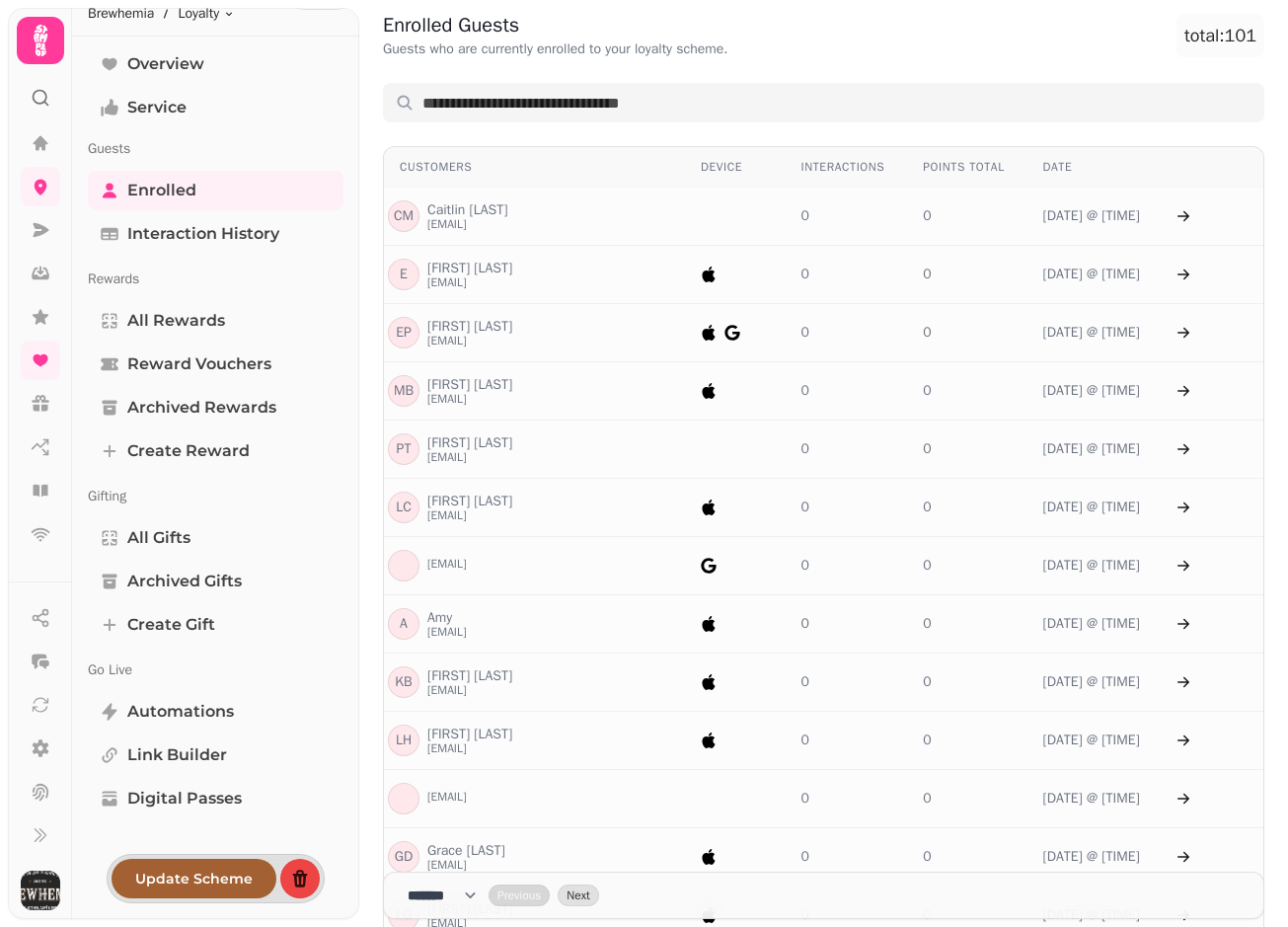 scroll, scrollTop: 0, scrollLeft: 0, axis: both 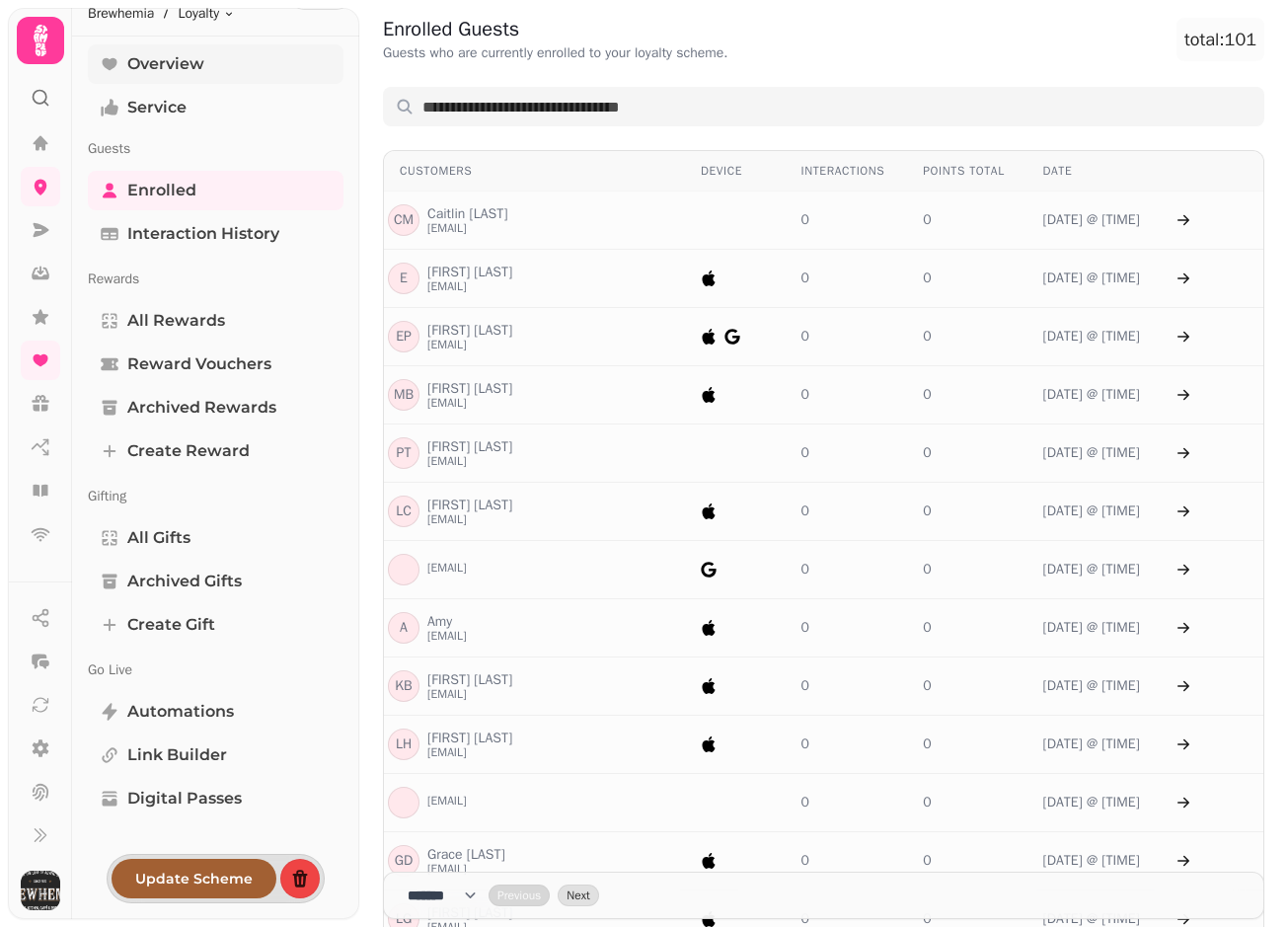 click on "Overview" at bounding box center (166, 64) 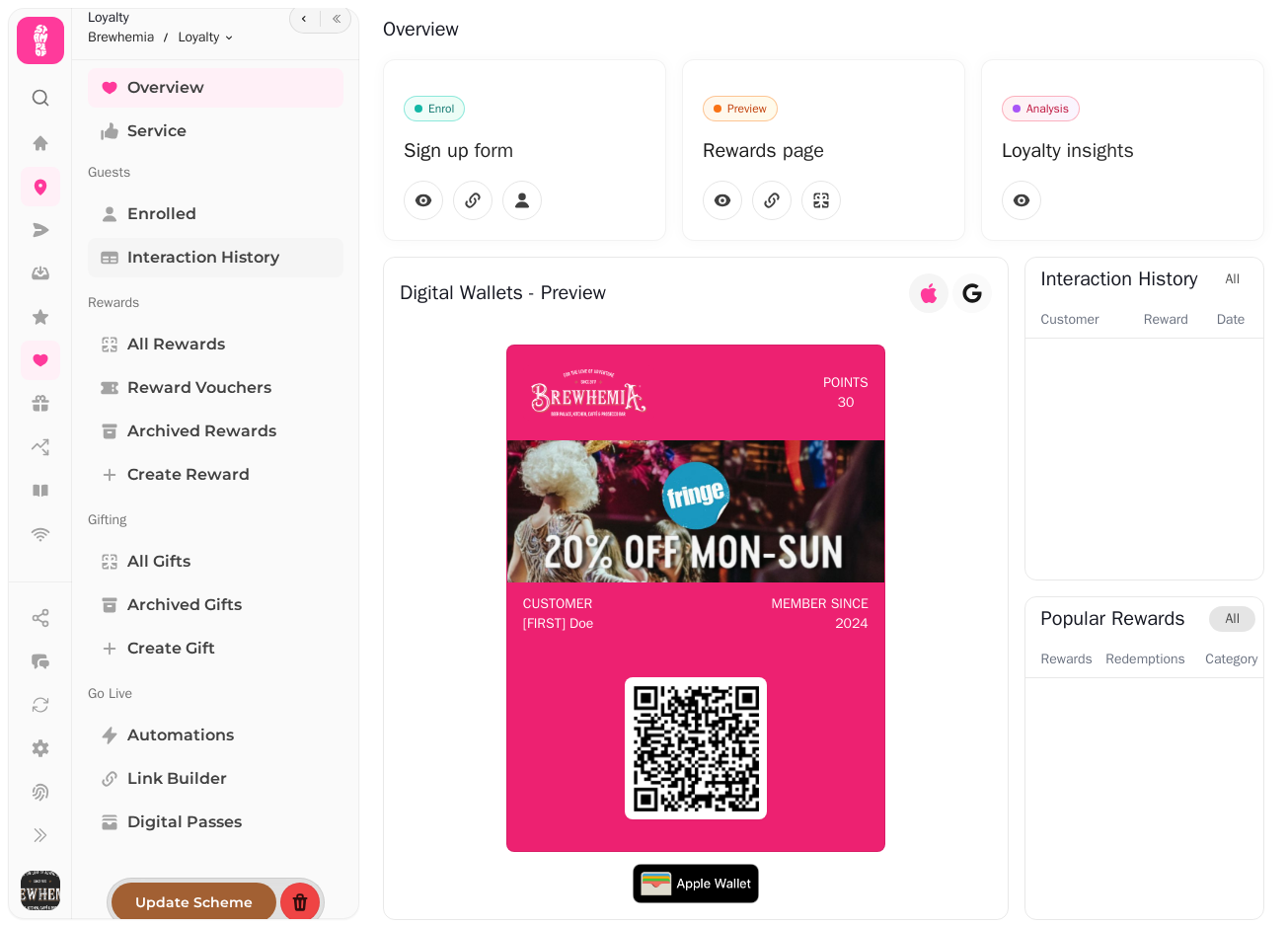 scroll, scrollTop: 0, scrollLeft: 0, axis: both 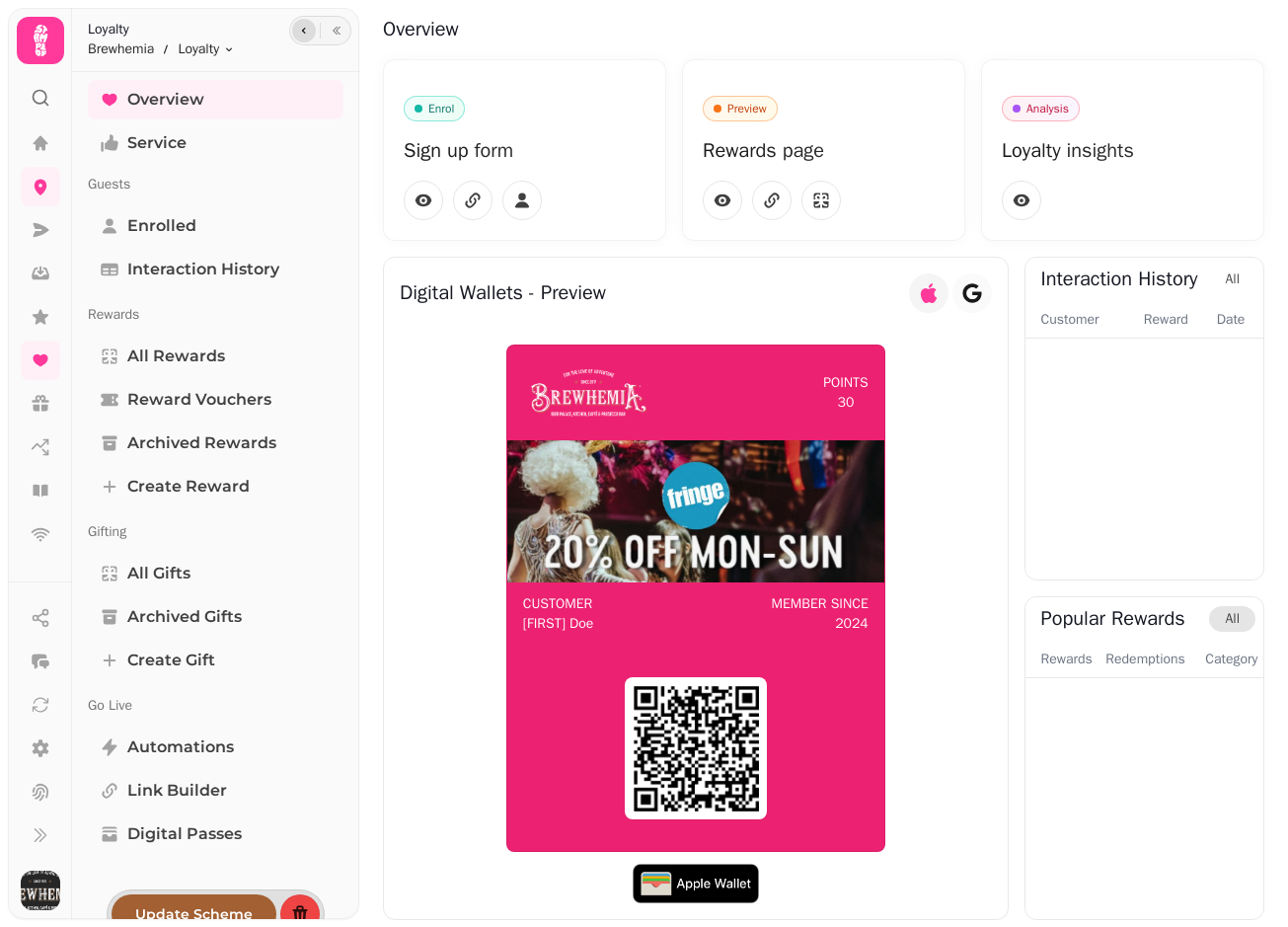 click at bounding box center [304, 31] 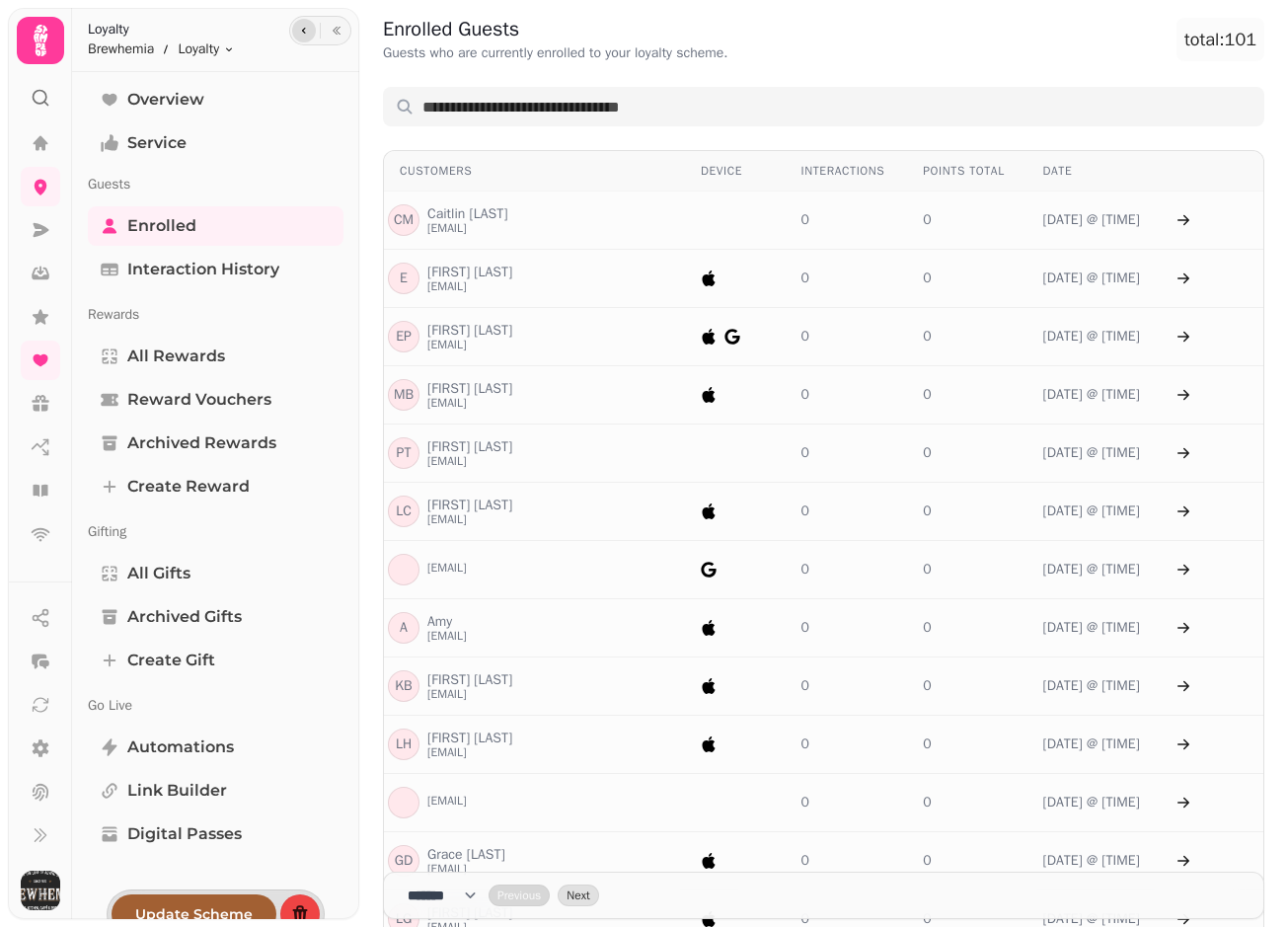 click at bounding box center (304, 31) 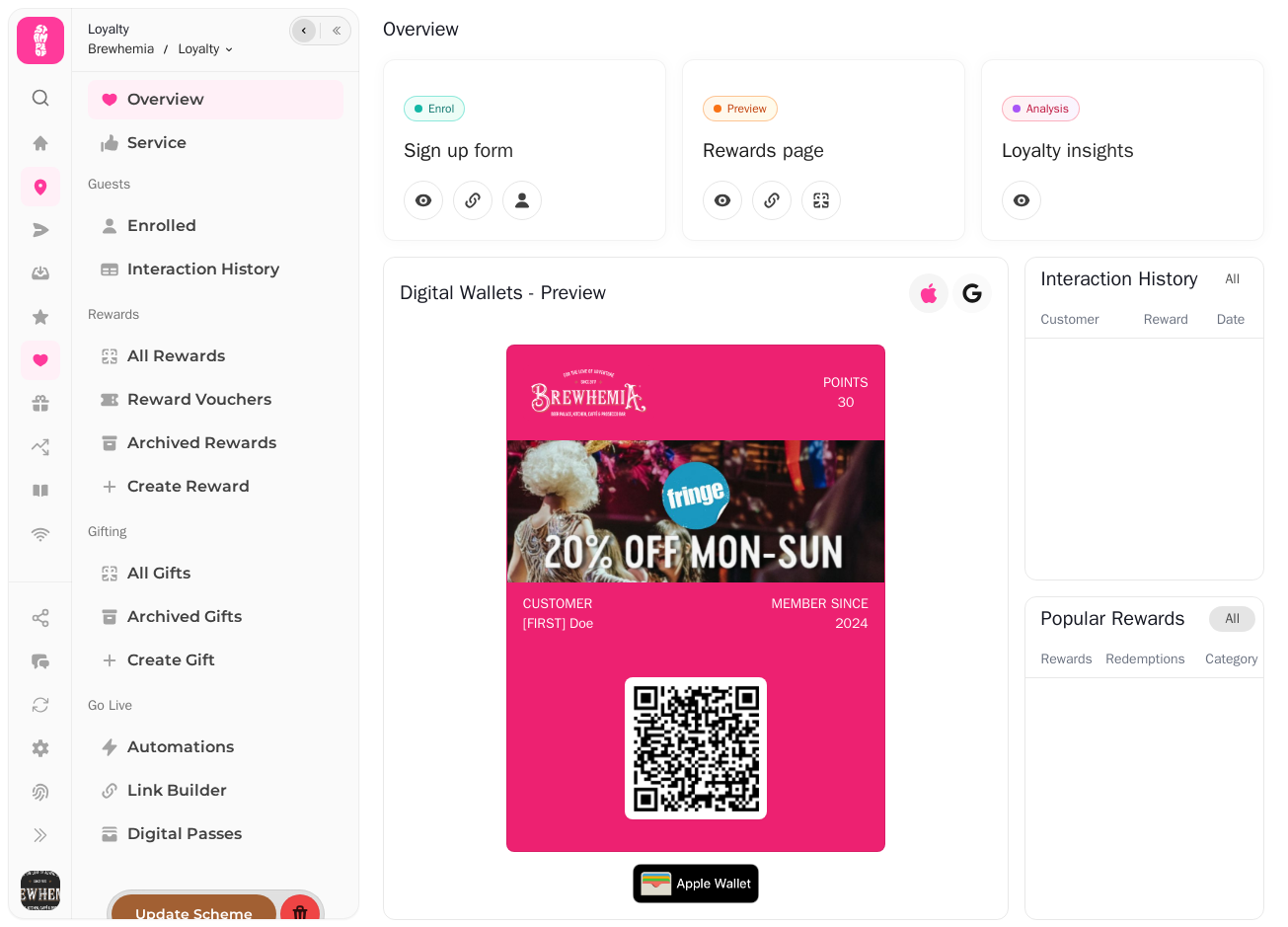 click at bounding box center [304, 31] 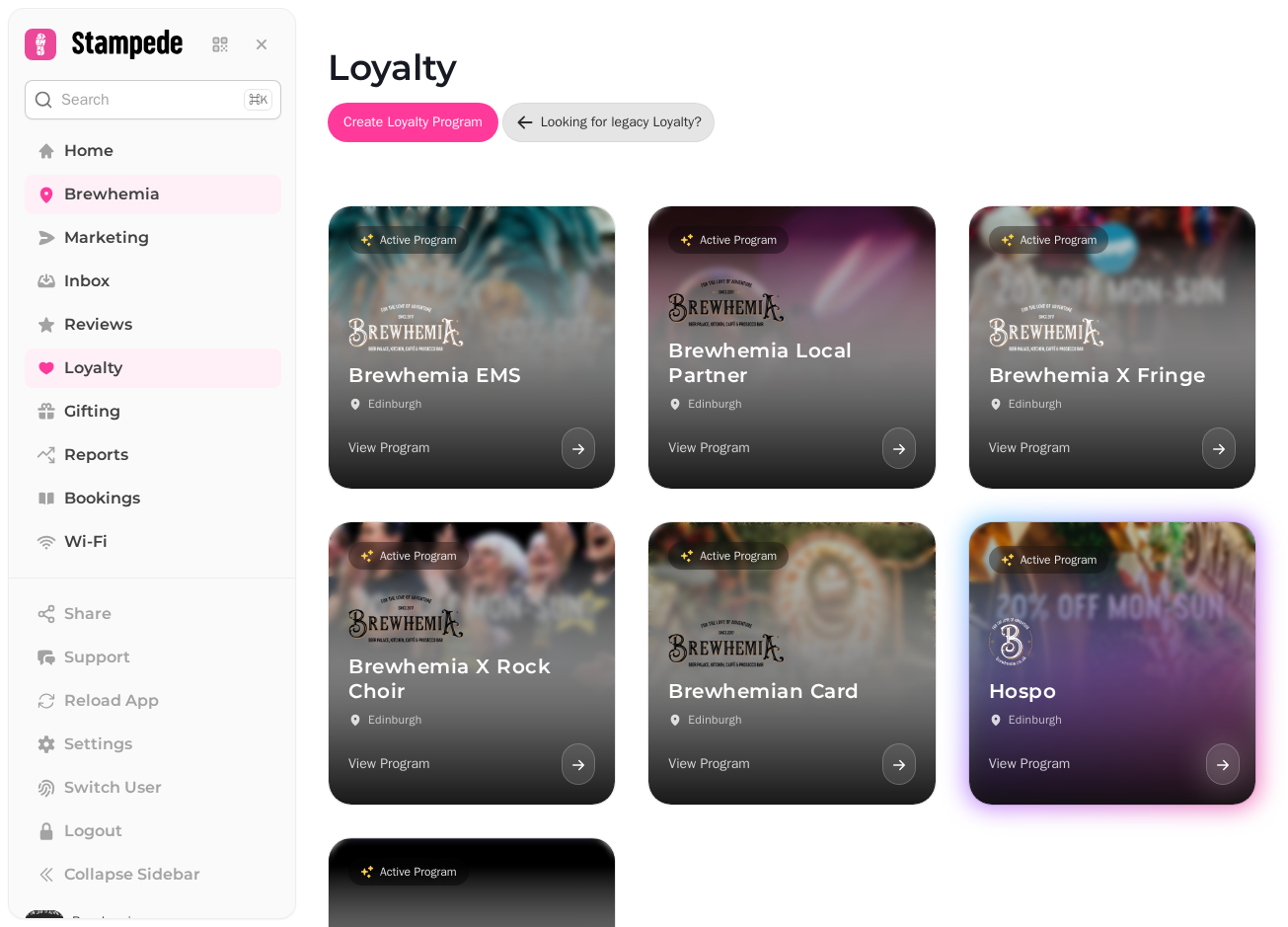click at bounding box center [1011, 683] 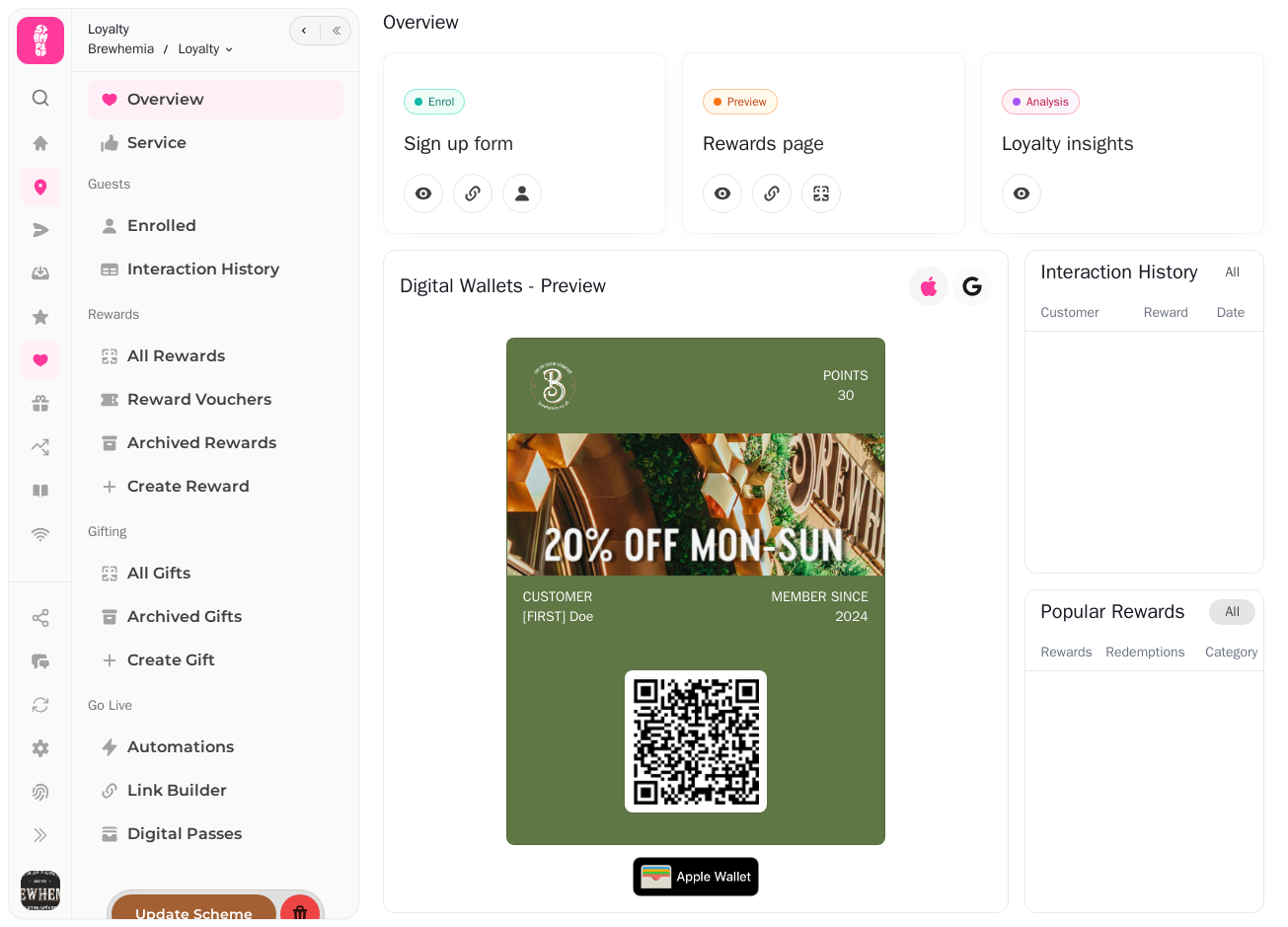scroll, scrollTop: 9, scrollLeft: 0, axis: vertical 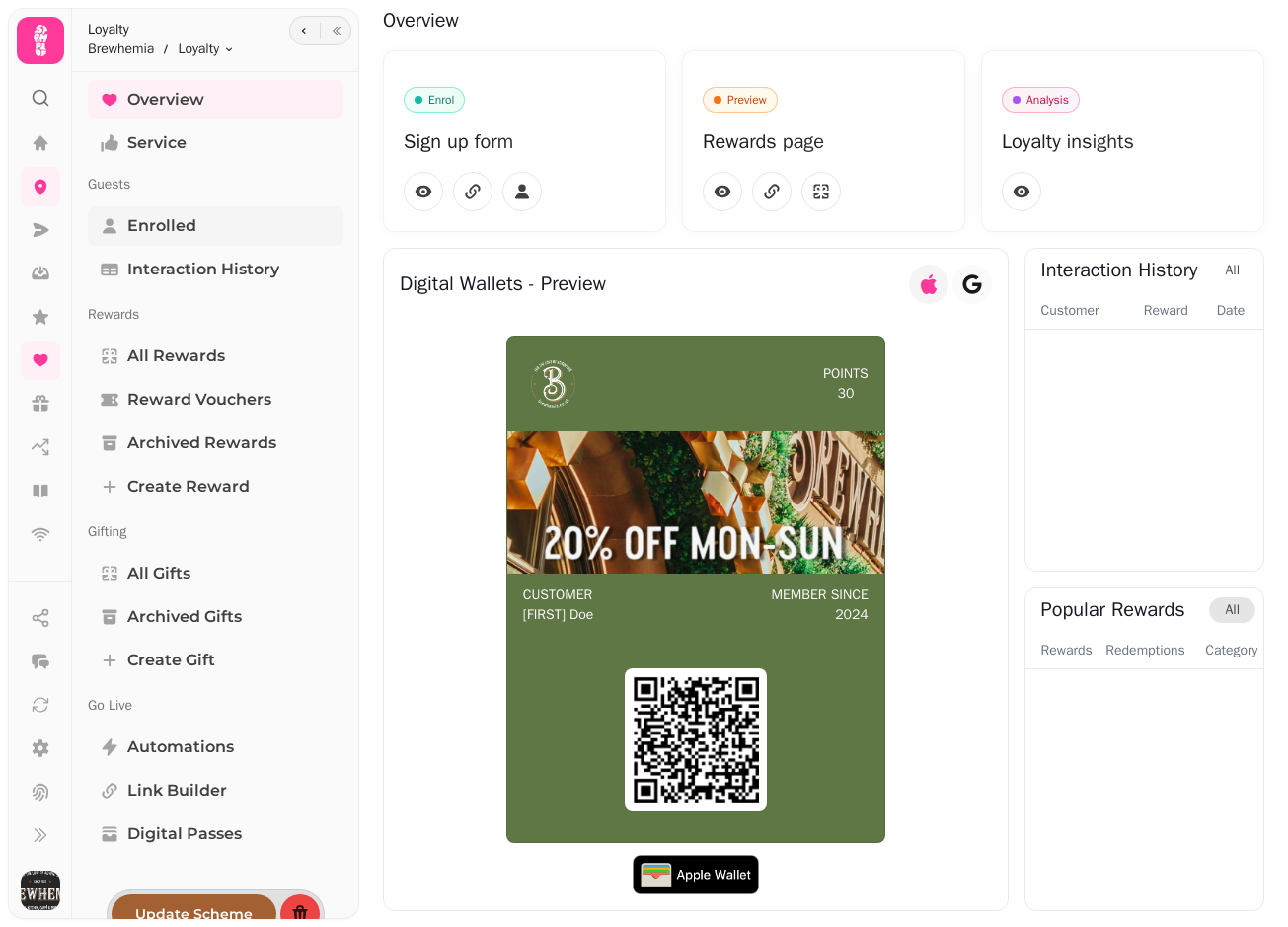 click on "Enrolled" at bounding box center [215, 226] 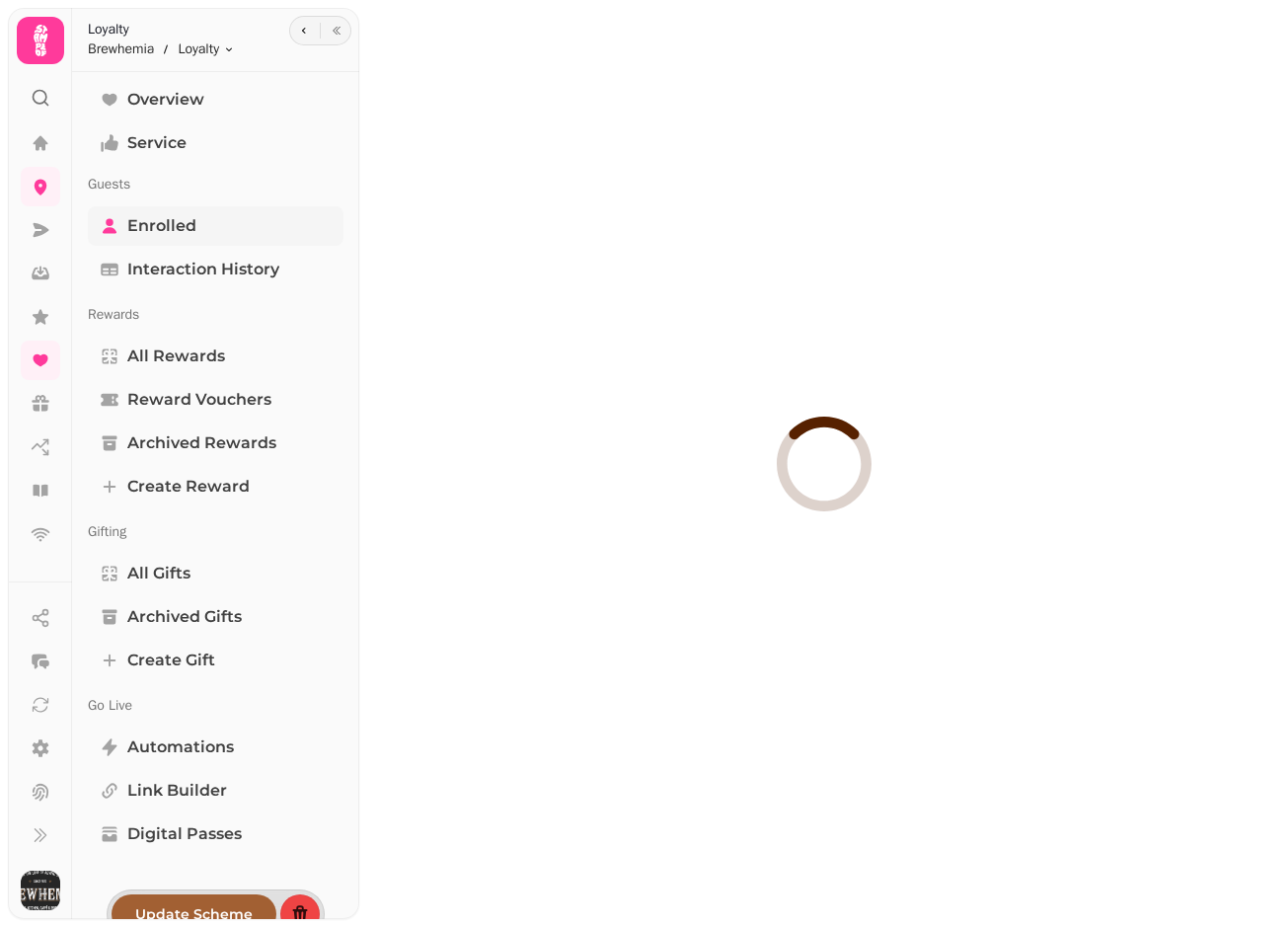 scroll, scrollTop: 0, scrollLeft: 0, axis: both 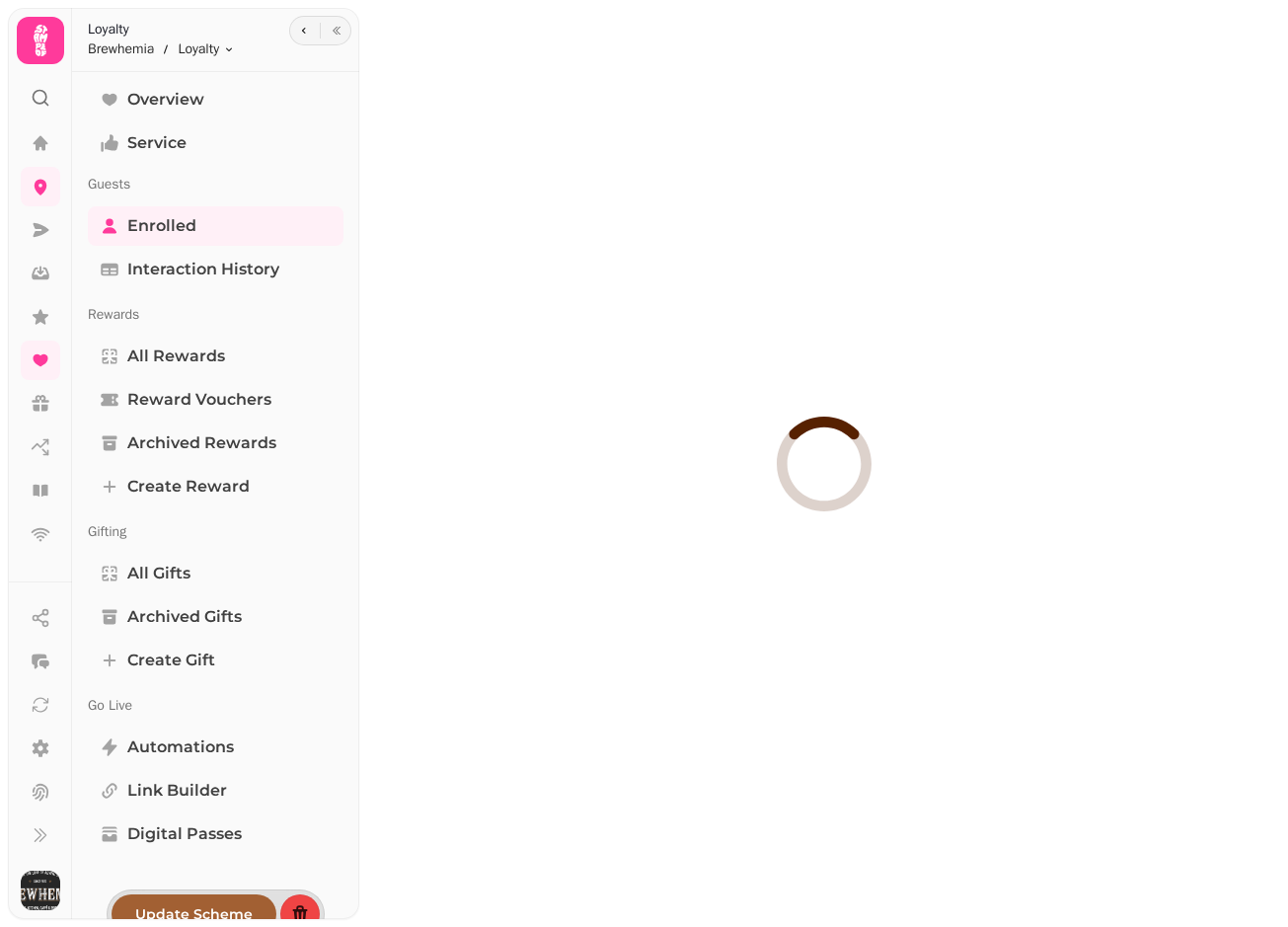 select on "**" 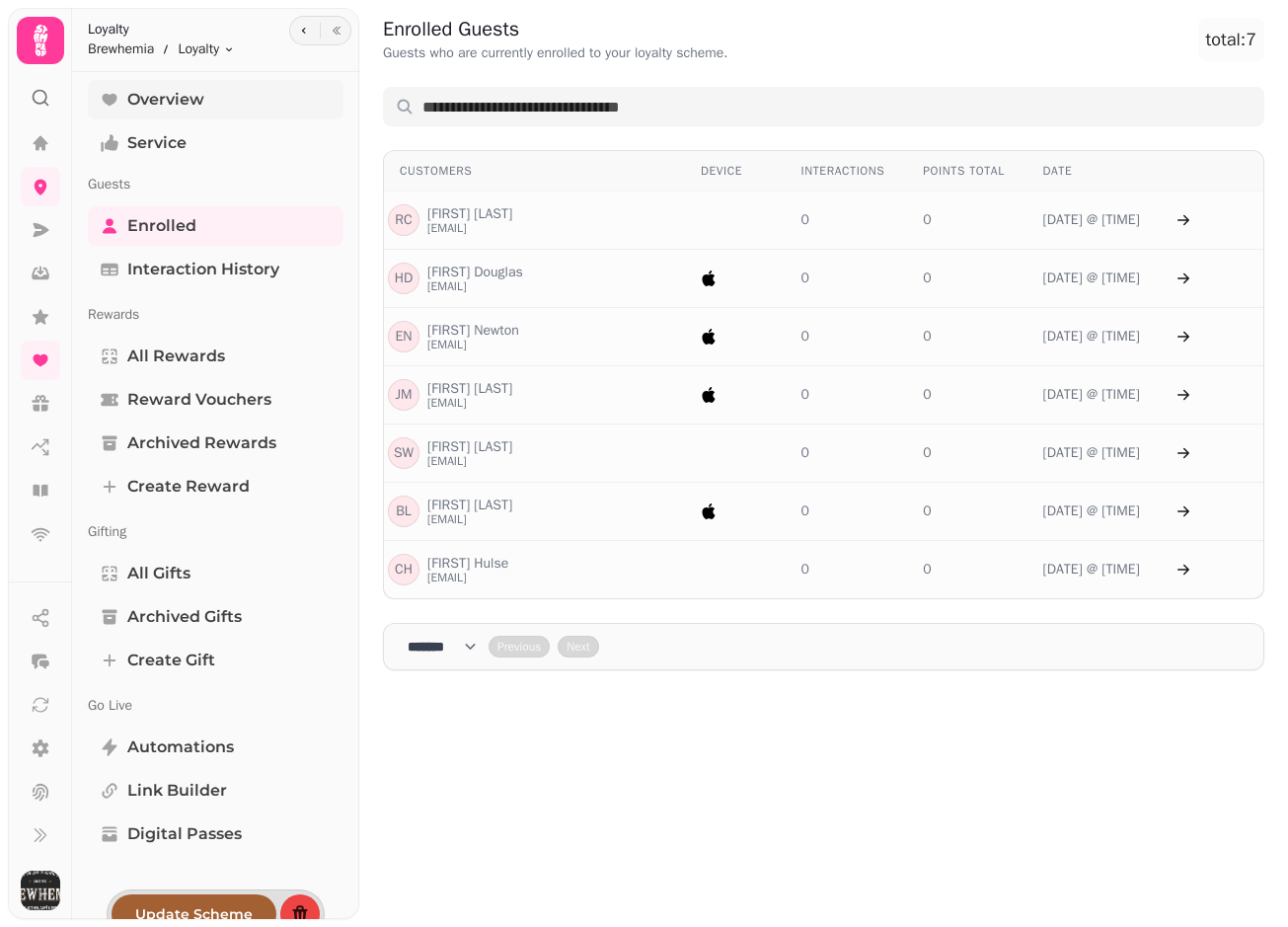 click on "Overview" at bounding box center (166, 100) 